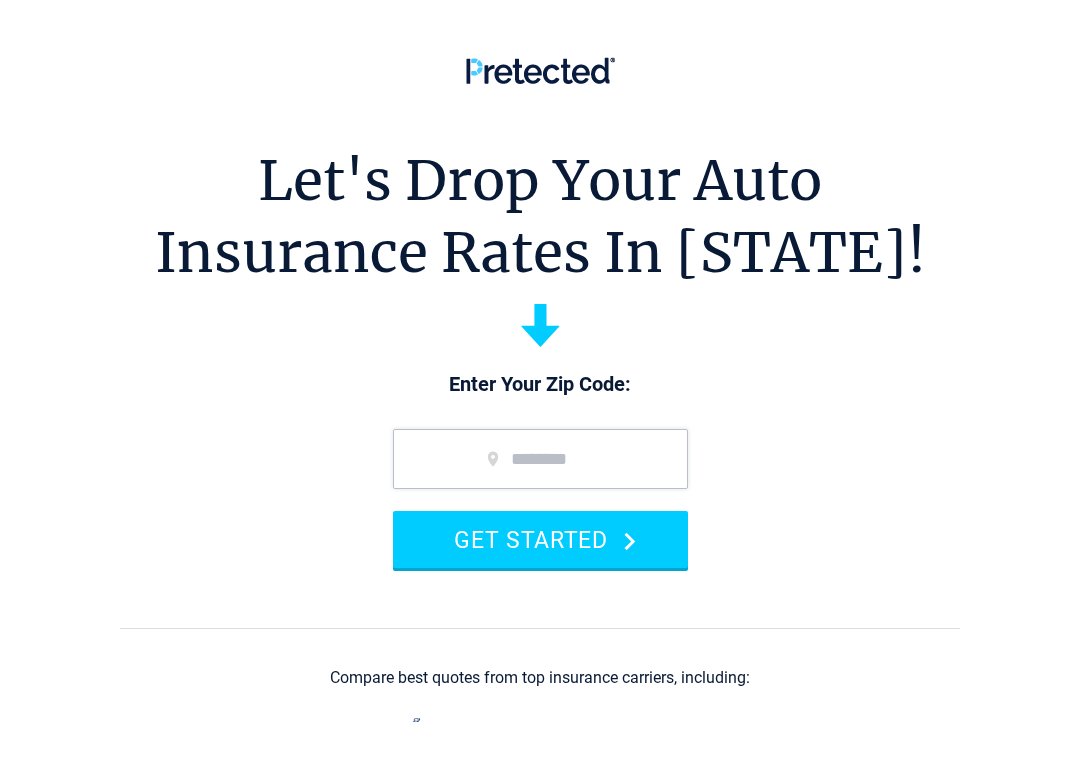 scroll, scrollTop: 0, scrollLeft: 0, axis: both 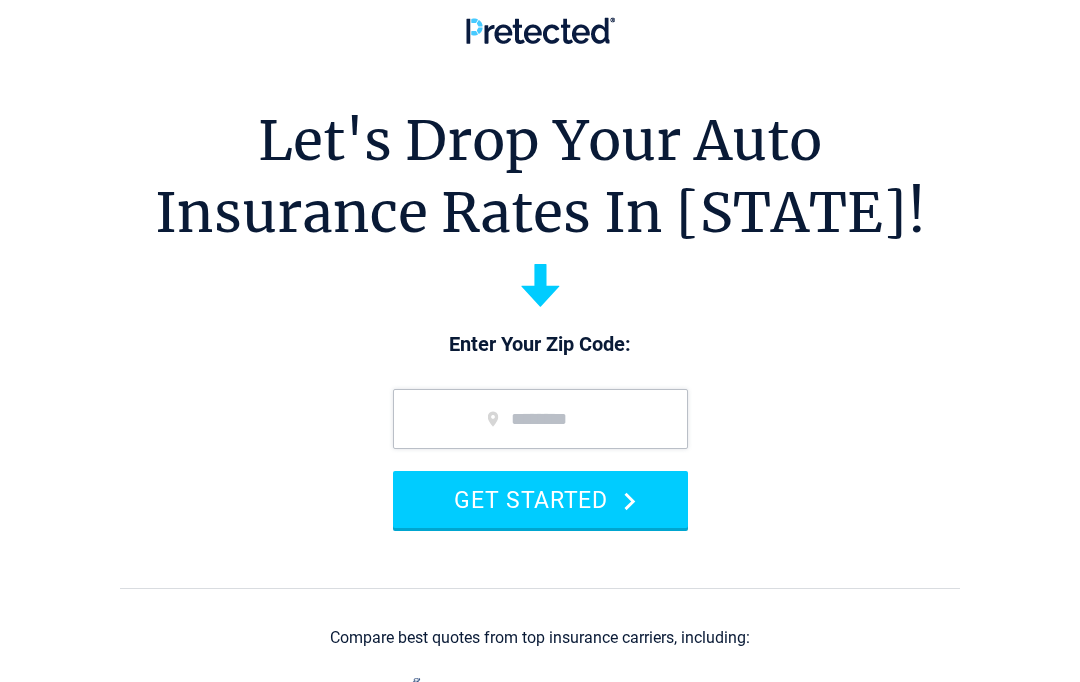 click at bounding box center (540, 419) 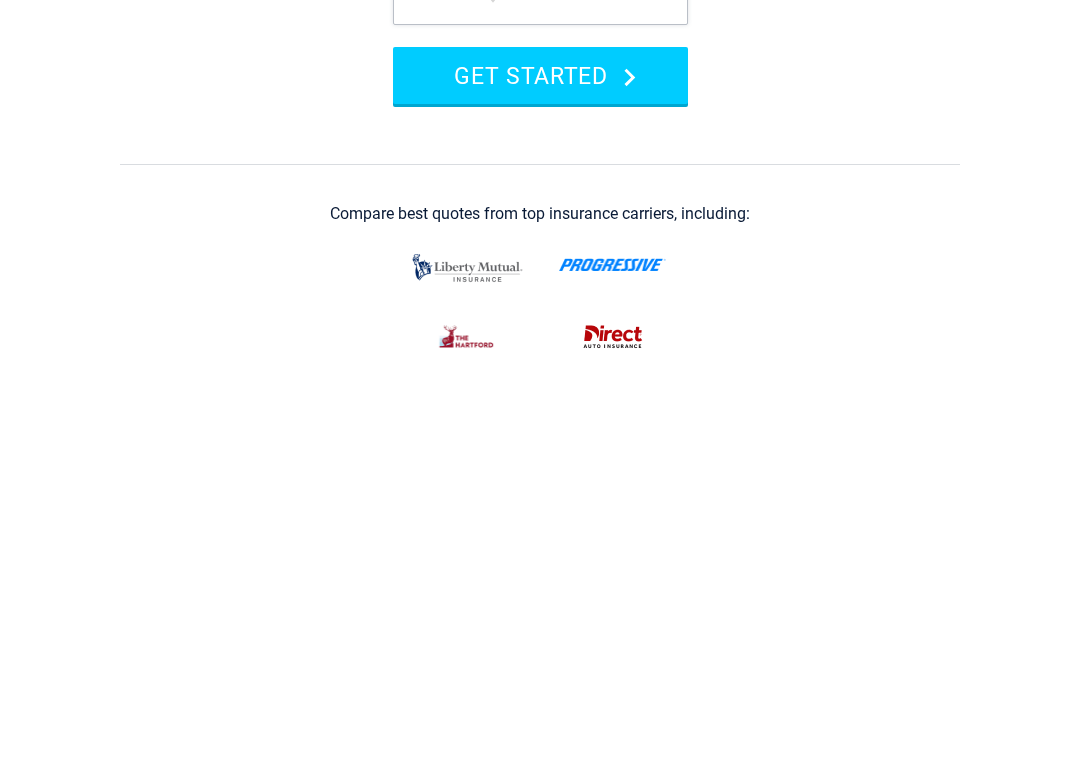 scroll, scrollTop: 24, scrollLeft: 0, axis: vertical 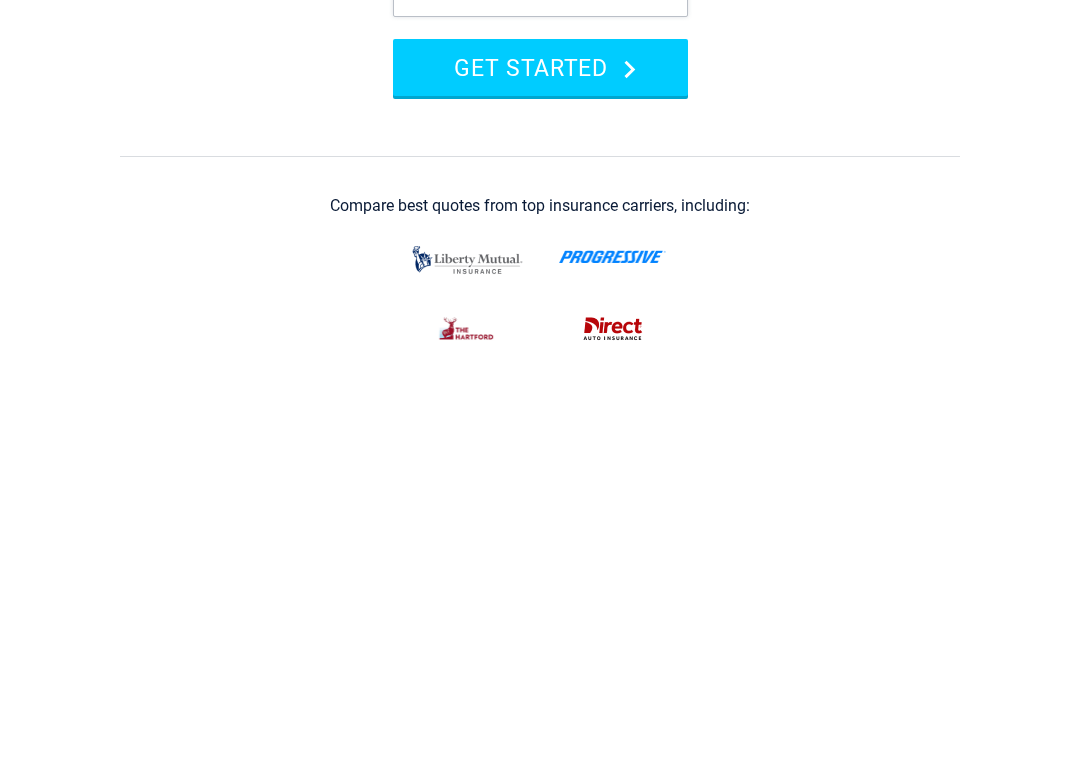 type on "*****" 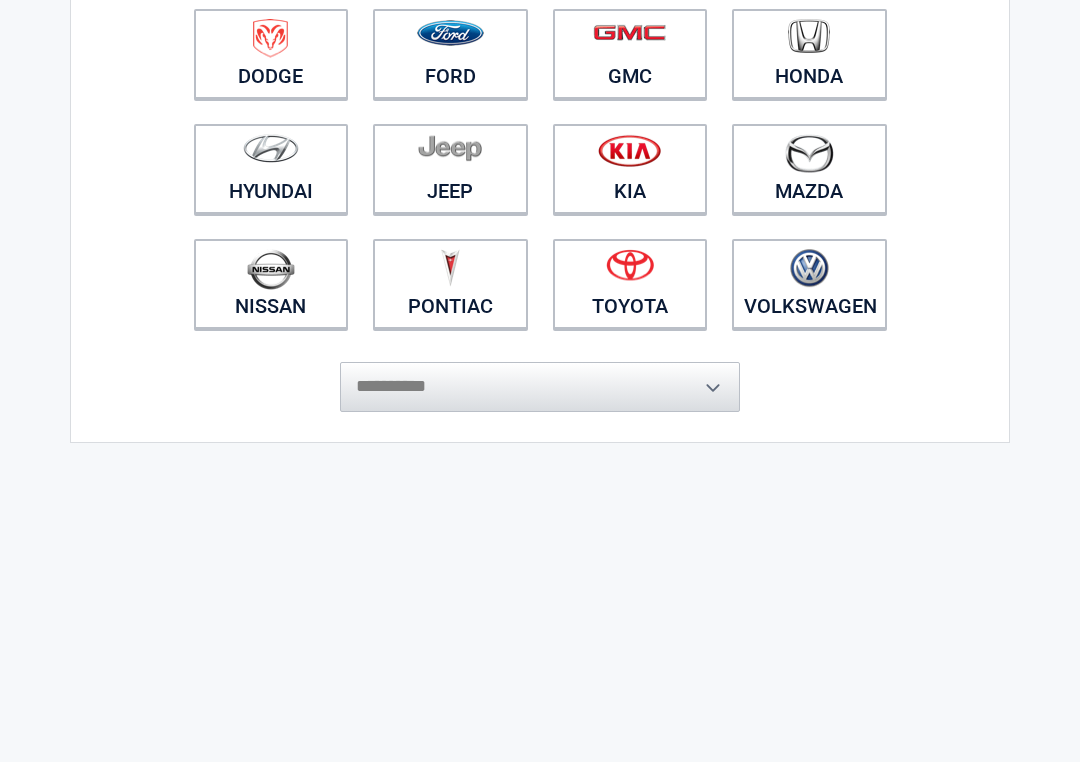 scroll, scrollTop: 377, scrollLeft: 0, axis: vertical 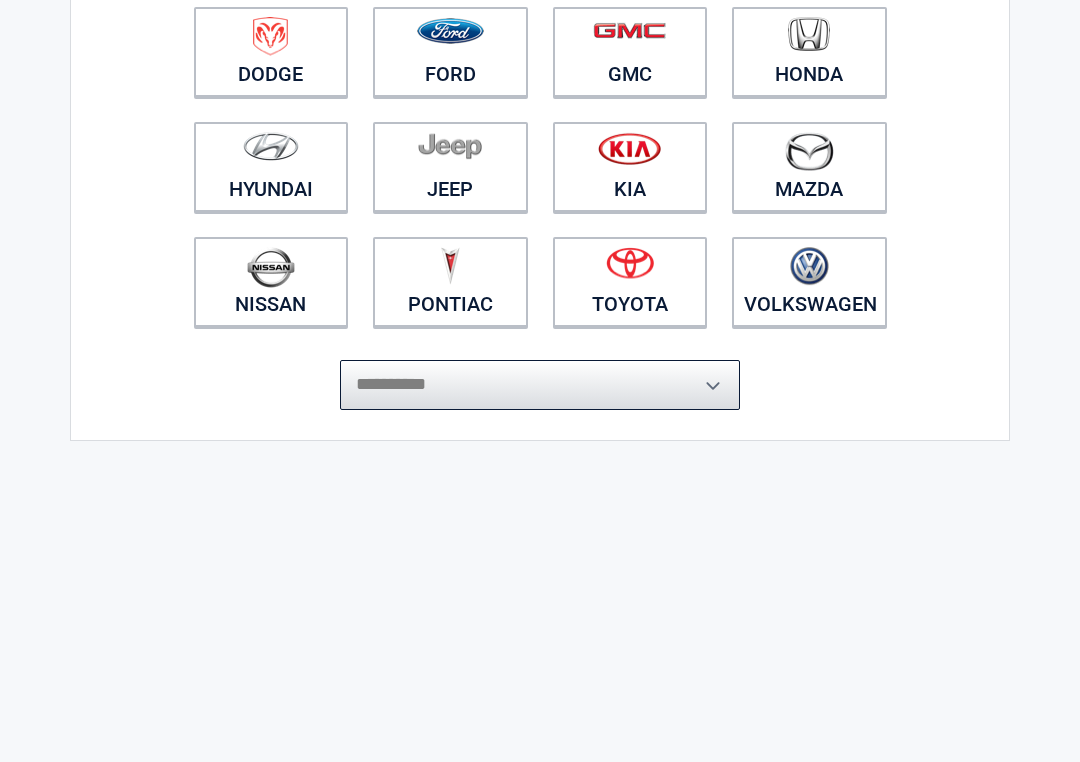 click on "**********" at bounding box center (540, 386) 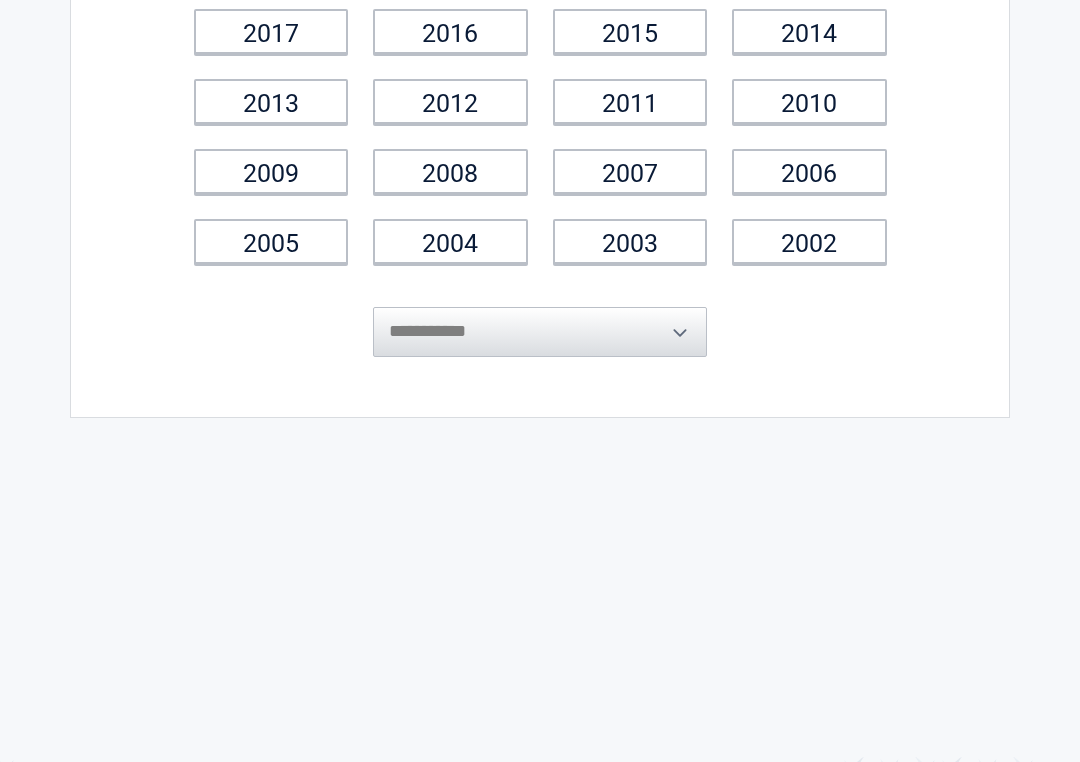 scroll, scrollTop: 0, scrollLeft: 0, axis: both 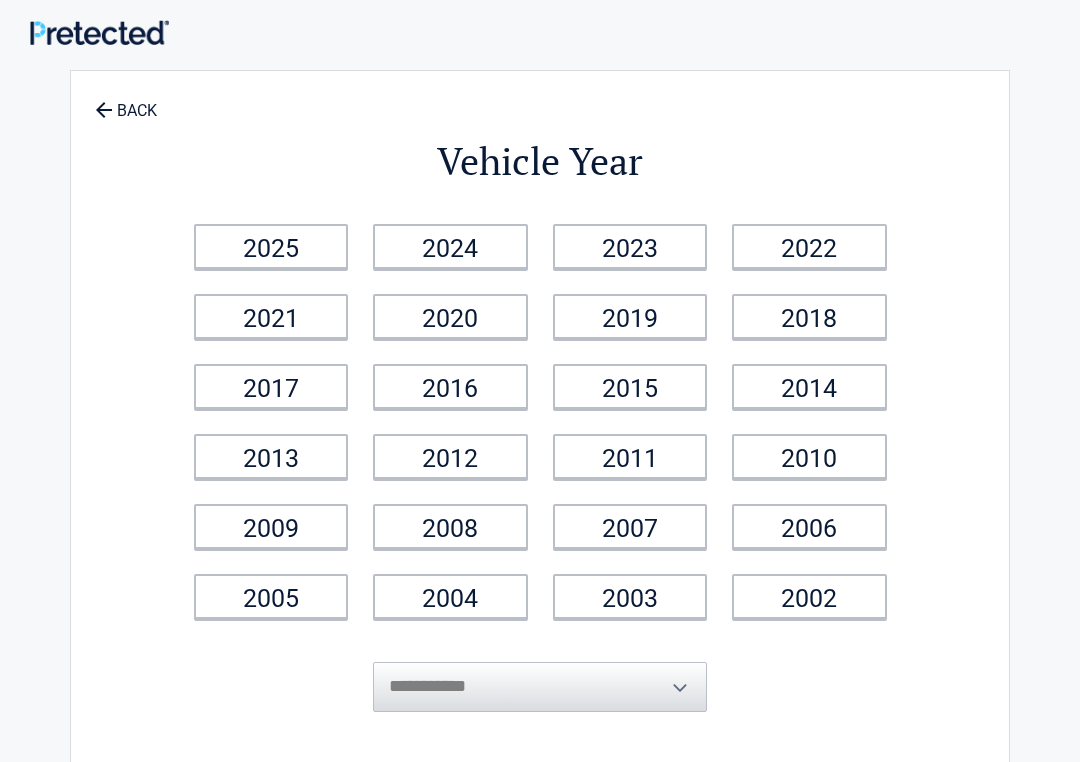 click on "2019" at bounding box center [630, 316] 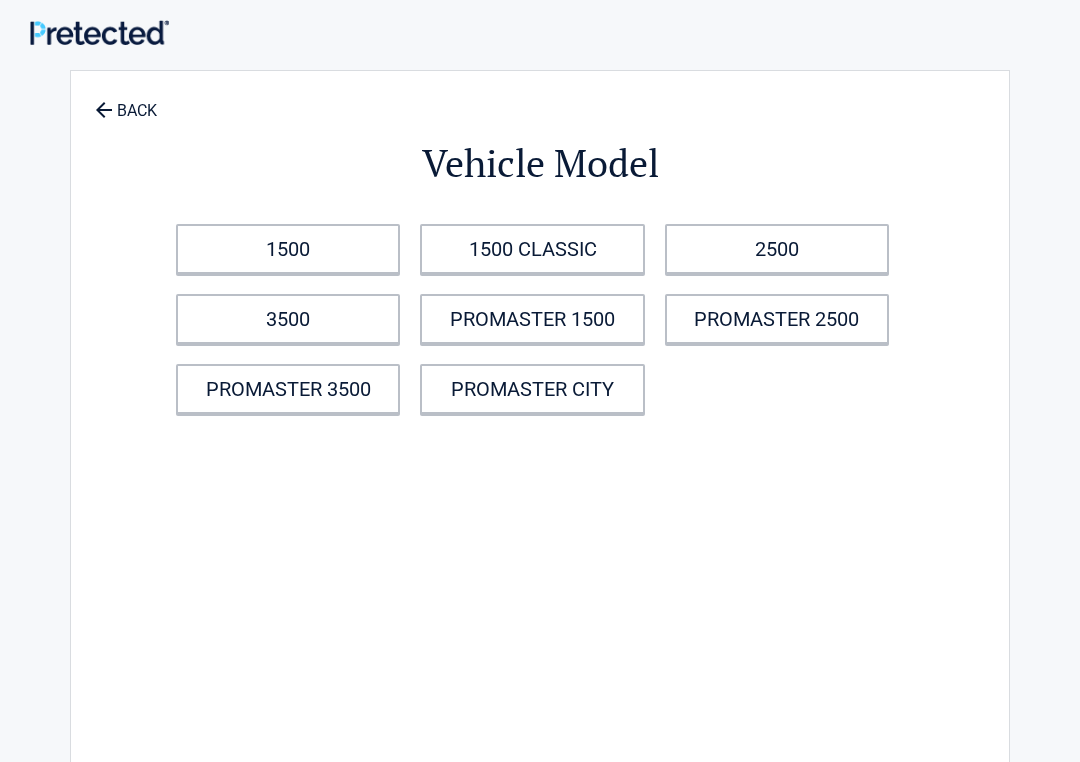 click on "2500" at bounding box center (777, 249) 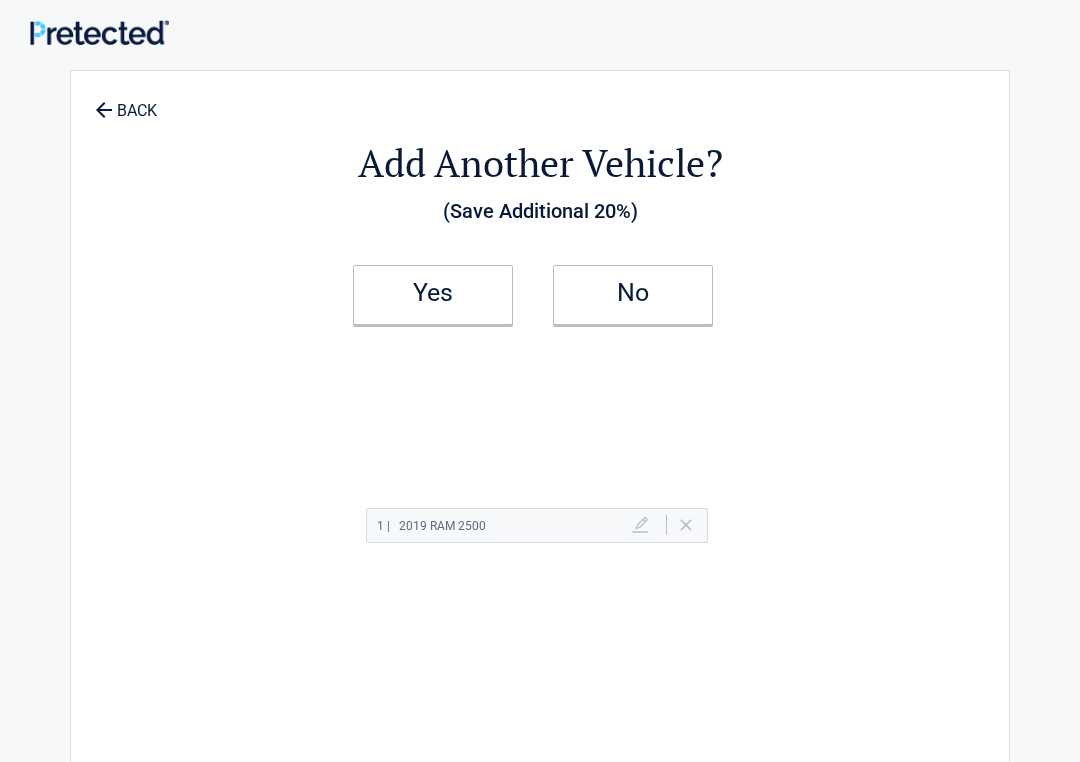 click on "Yes" at bounding box center (433, 293) 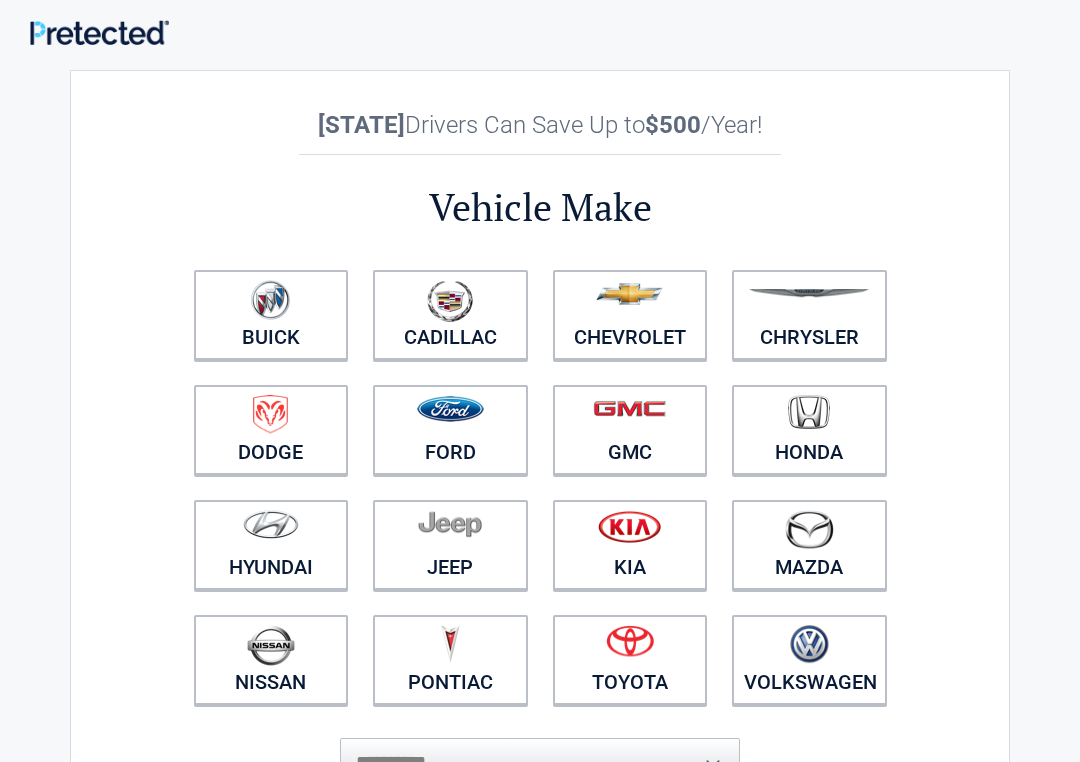 click at bounding box center [271, 645] 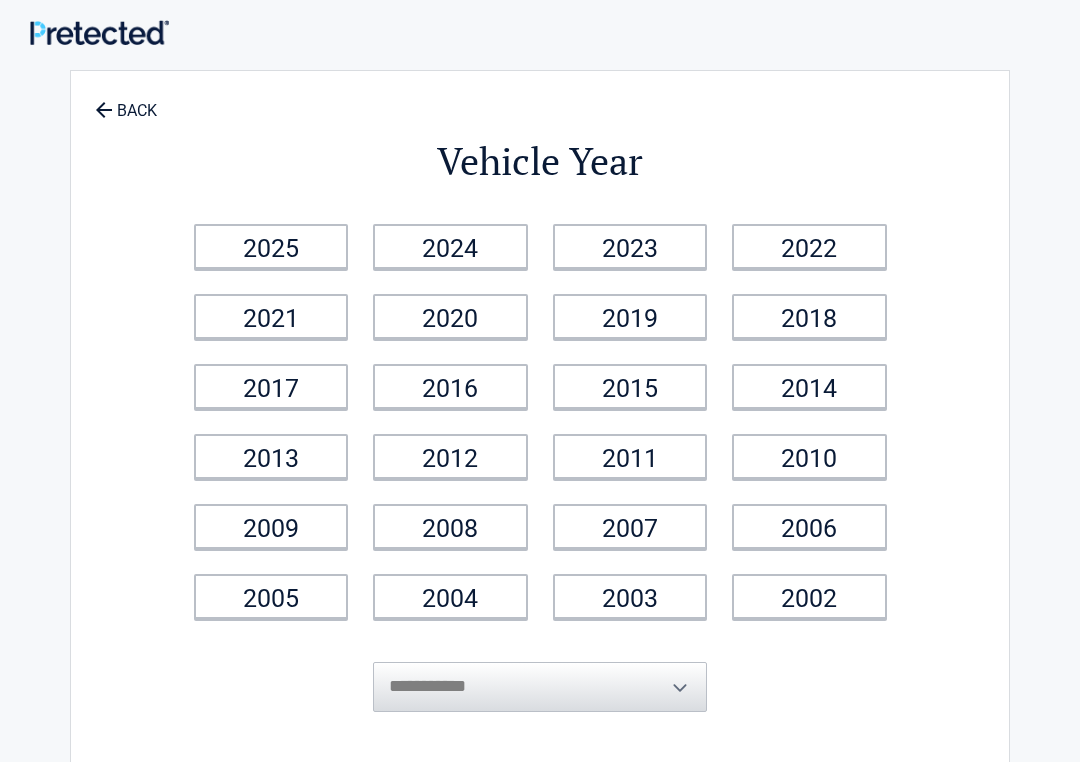 click on "2017" at bounding box center [271, 386] 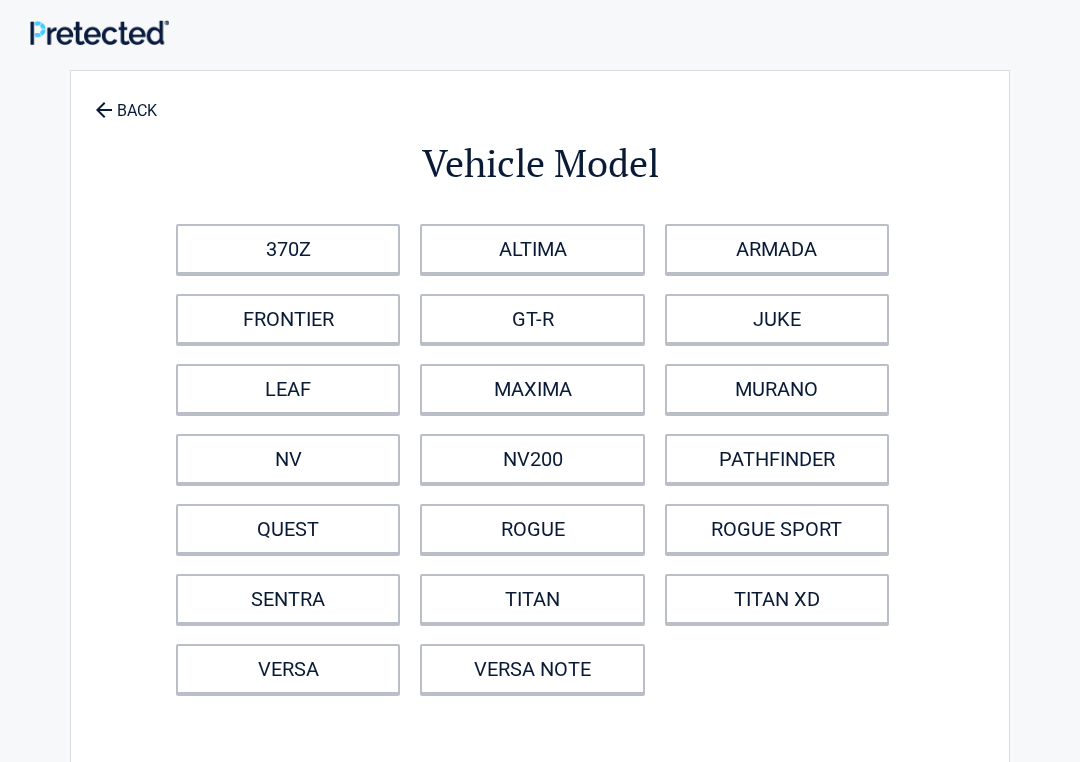click on "MURANO" at bounding box center (777, 389) 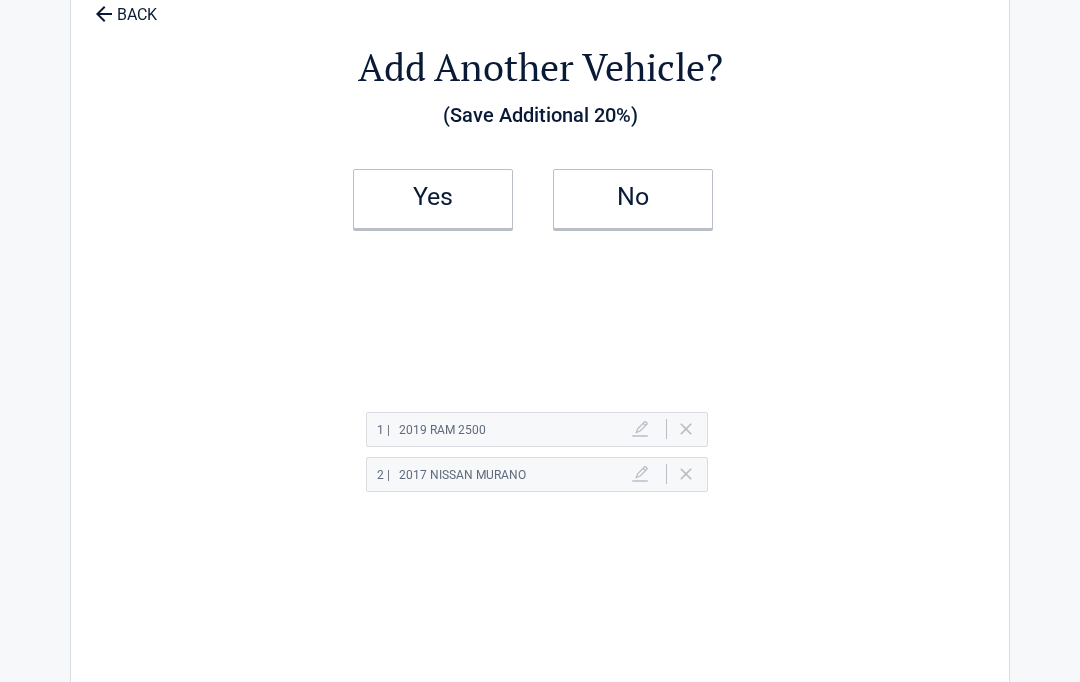 scroll, scrollTop: 0, scrollLeft: 0, axis: both 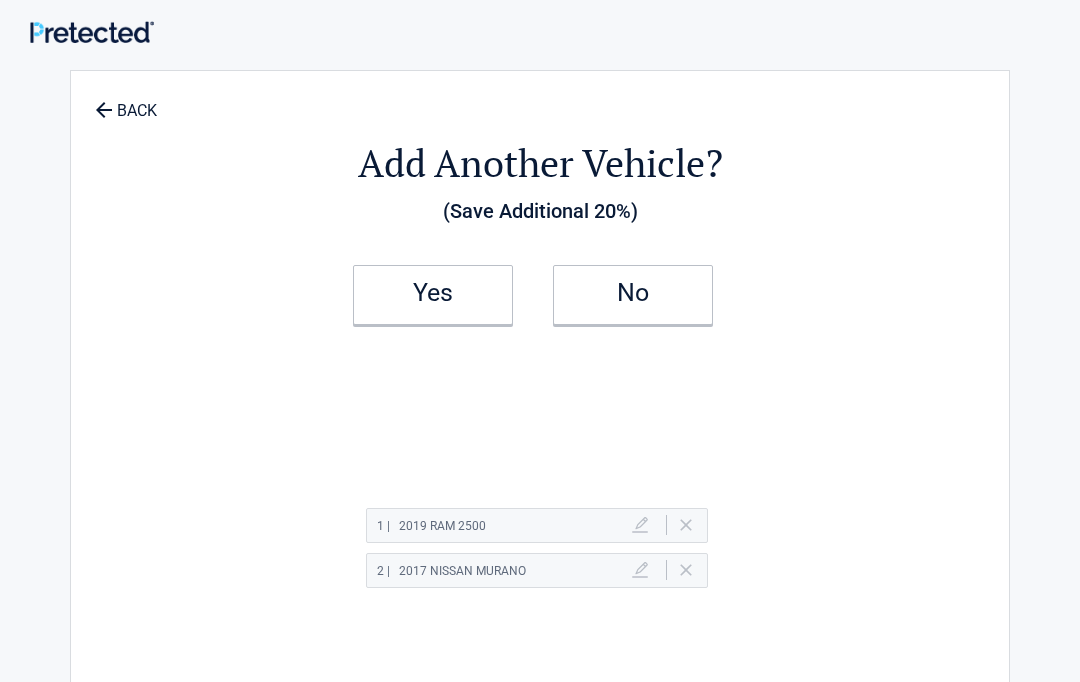 click on "No" at bounding box center (633, 293) 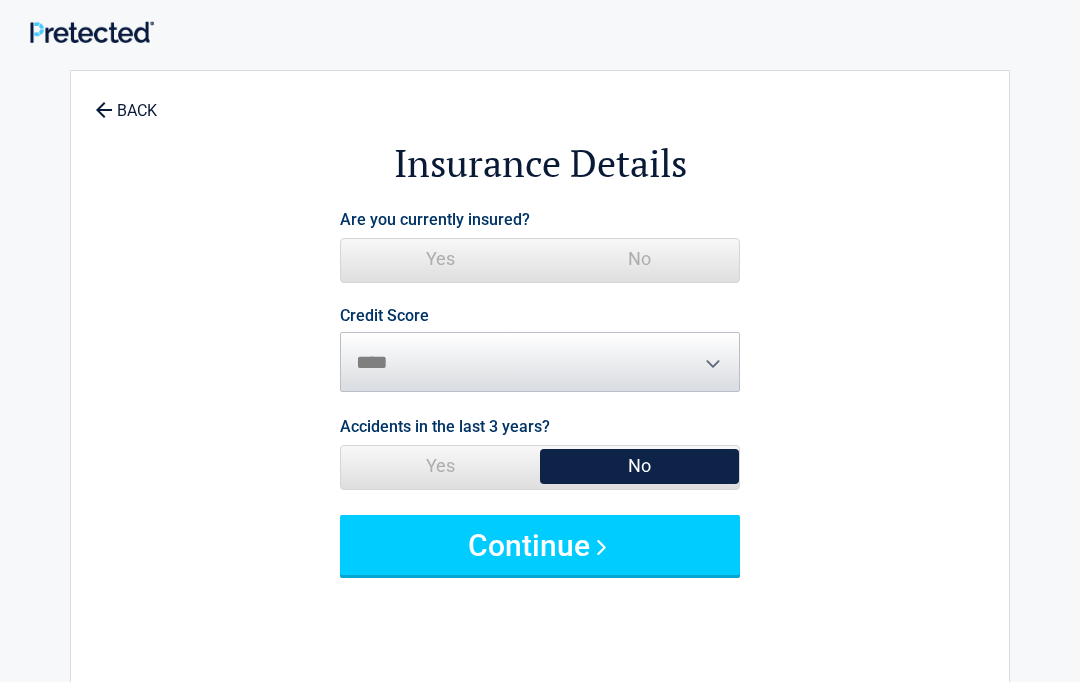 click on "Yes" at bounding box center [440, 259] 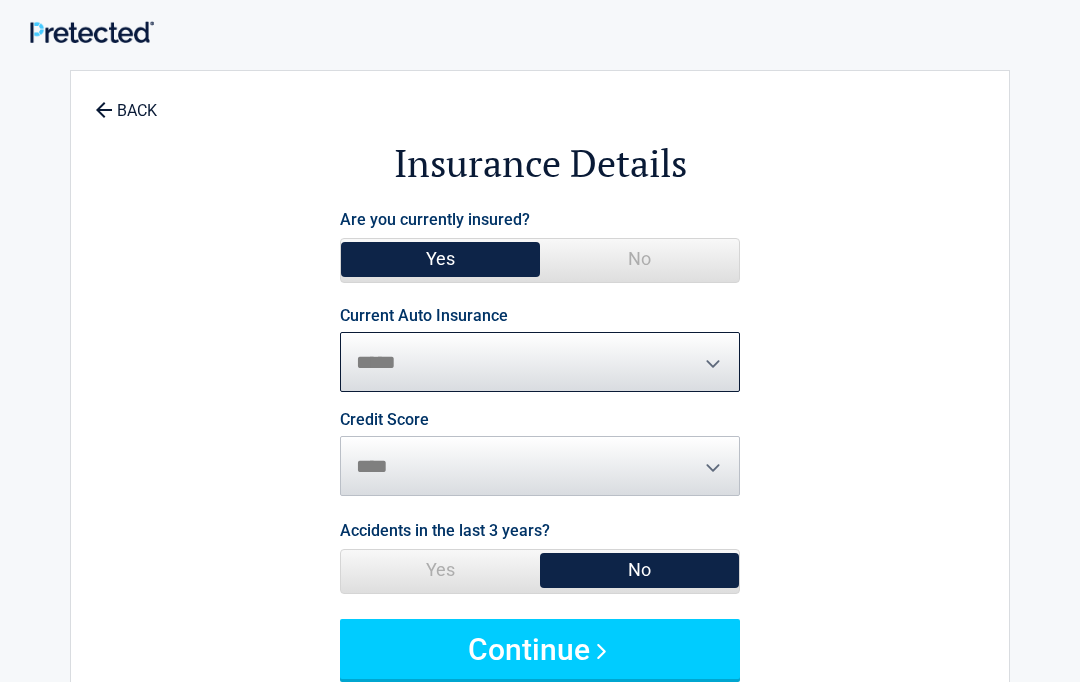 click on "**********" at bounding box center (540, 362) 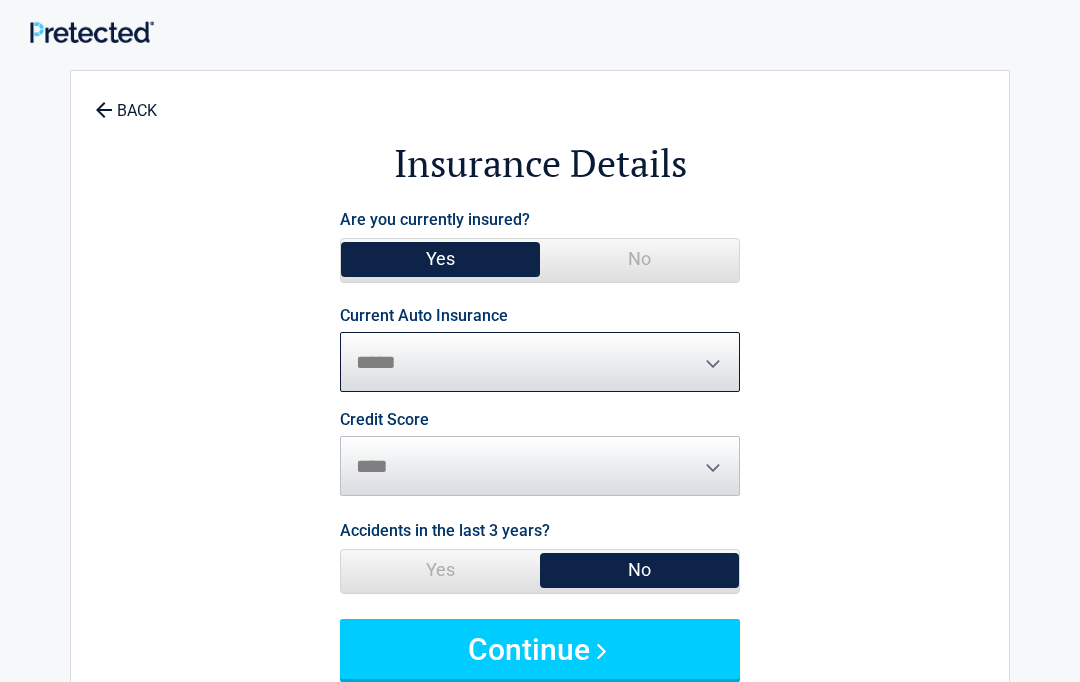 select on "**********" 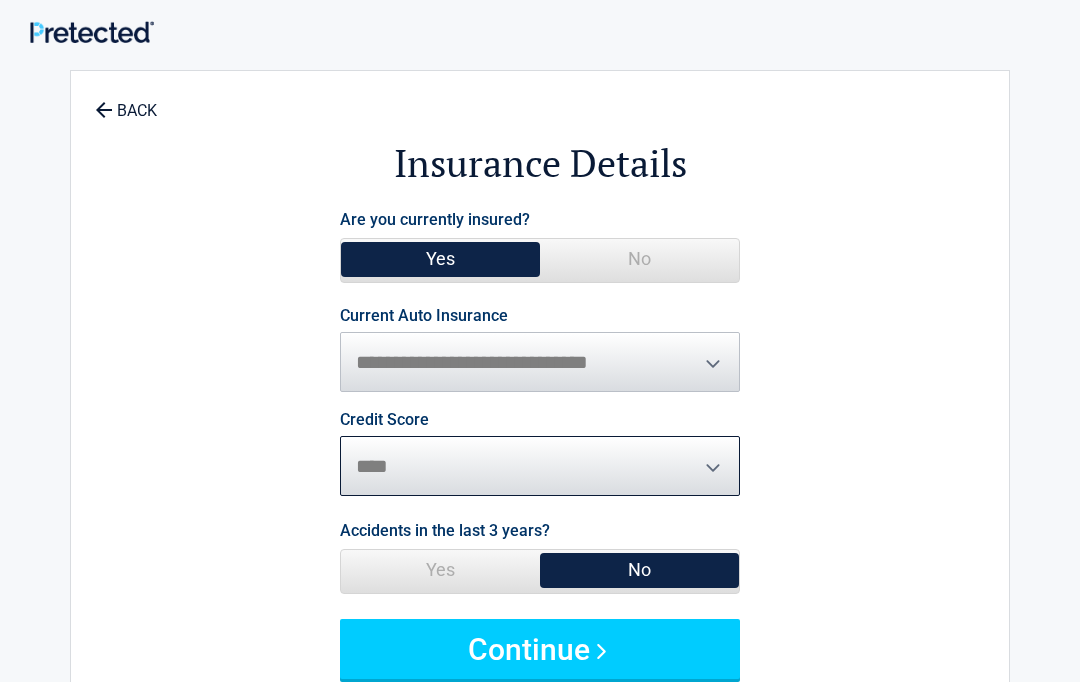 click on "*********
****
*******
****" at bounding box center [540, 466] 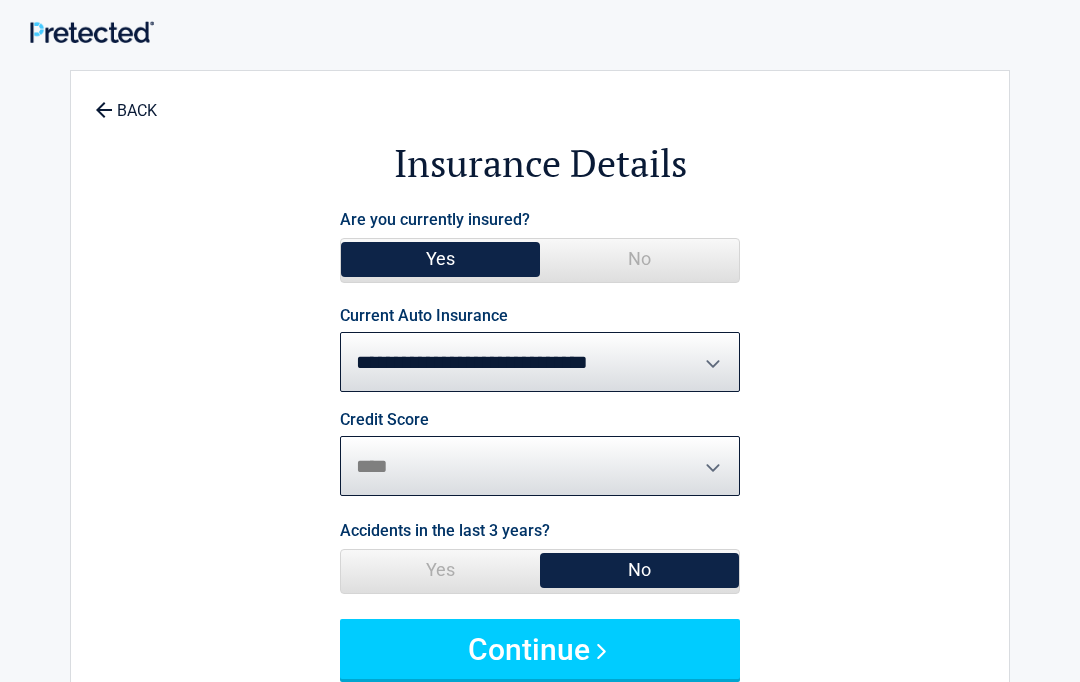 click on "*********
****
*******
****" at bounding box center (540, 466) 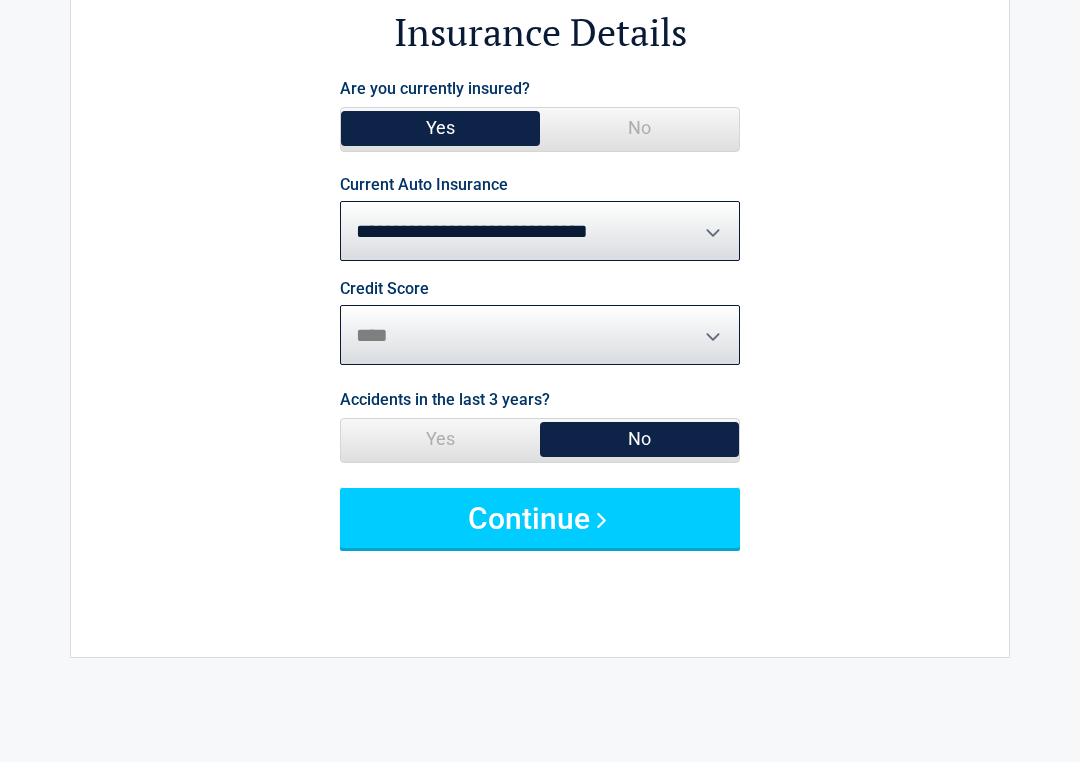 scroll, scrollTop: 131, scrollLeft: 0, axis: vertical 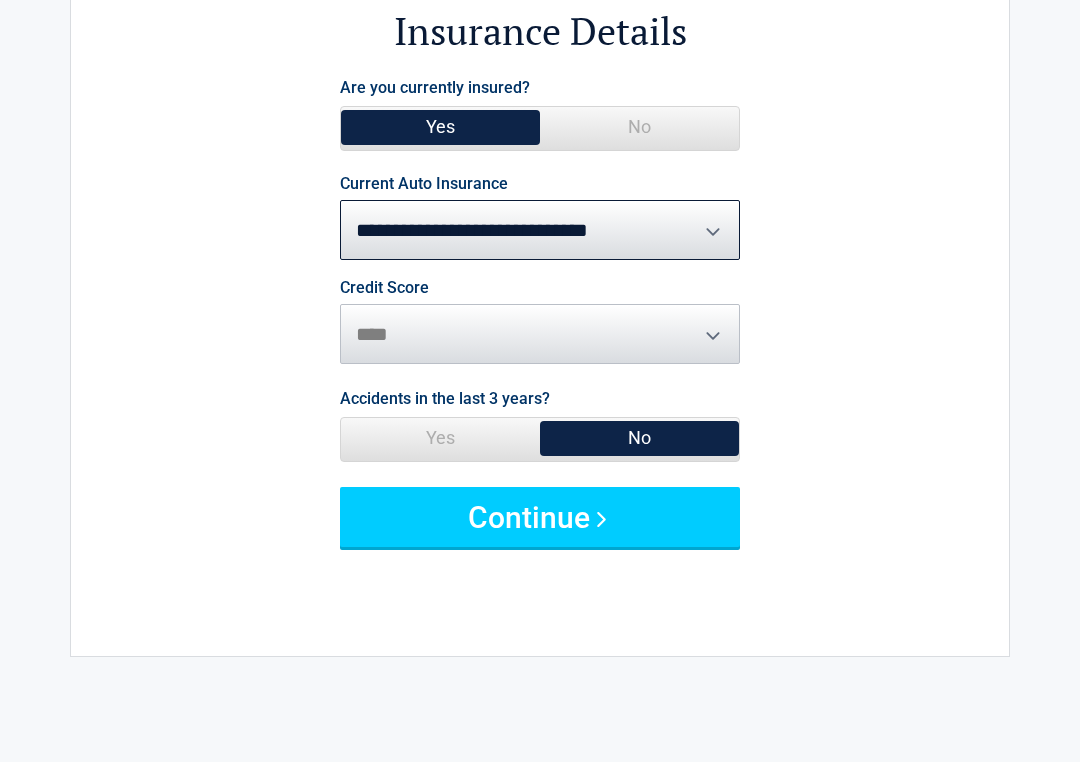 click on "No" at bounding box center [639, 439] 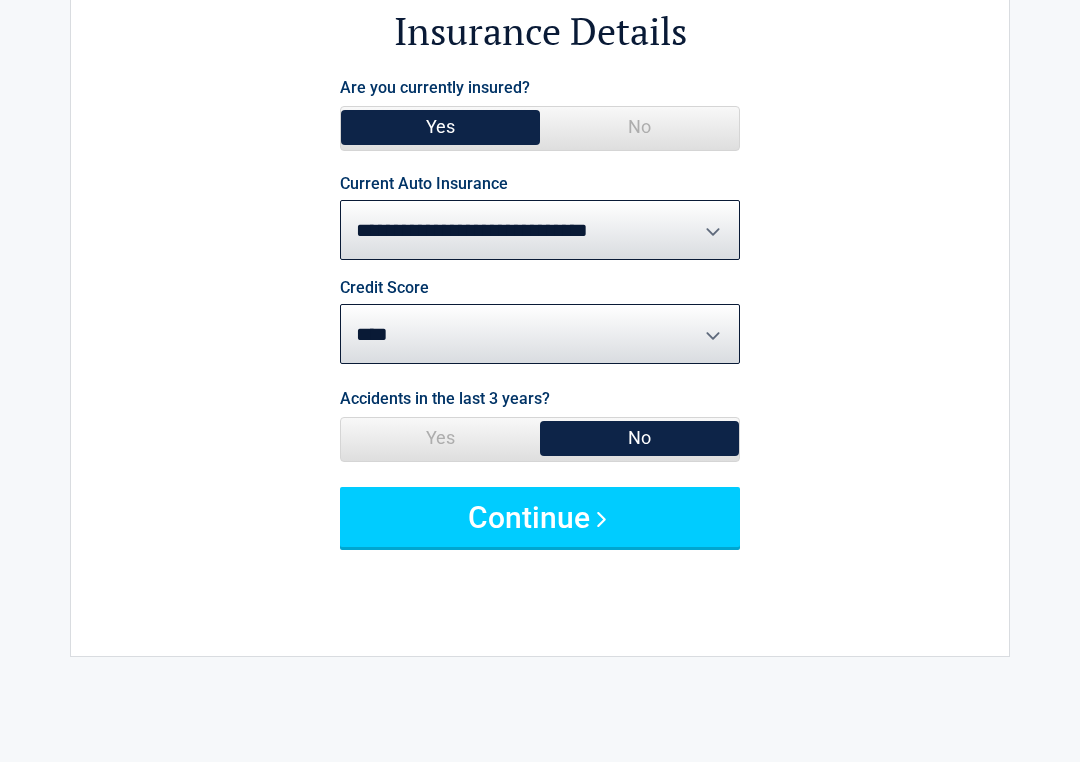 click on "Continue" at bounding box center (540, 517) 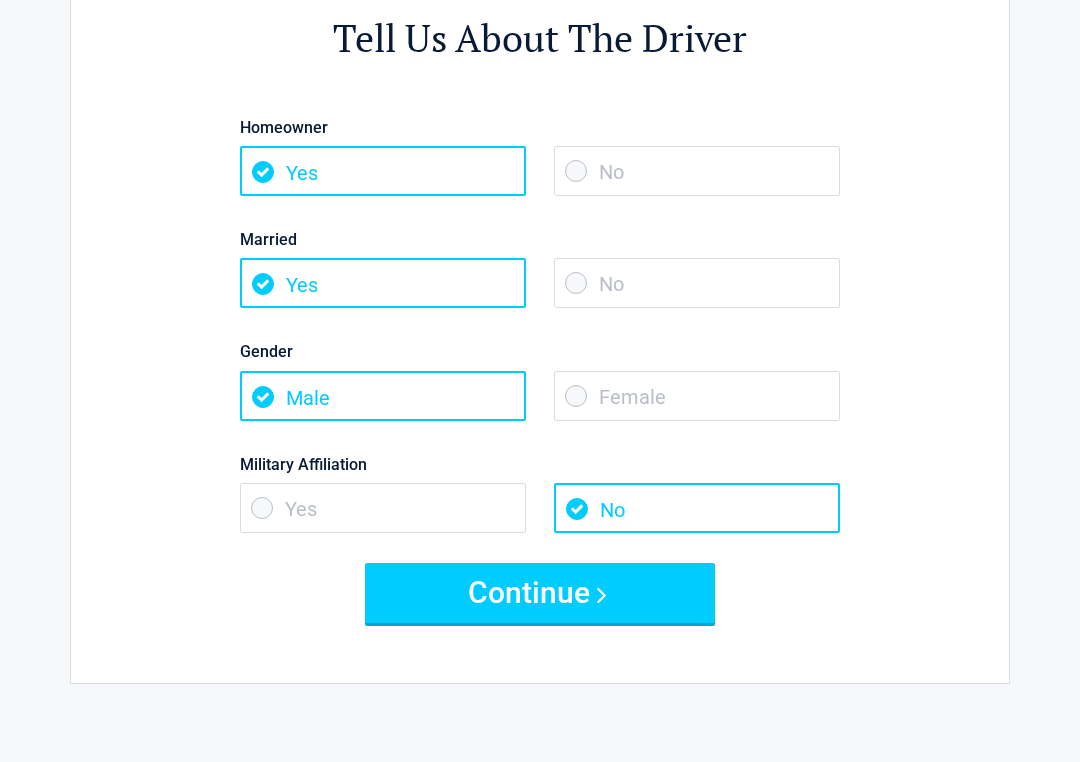scroll, scrollTop: 0, scrollLeft: 0, axis: both 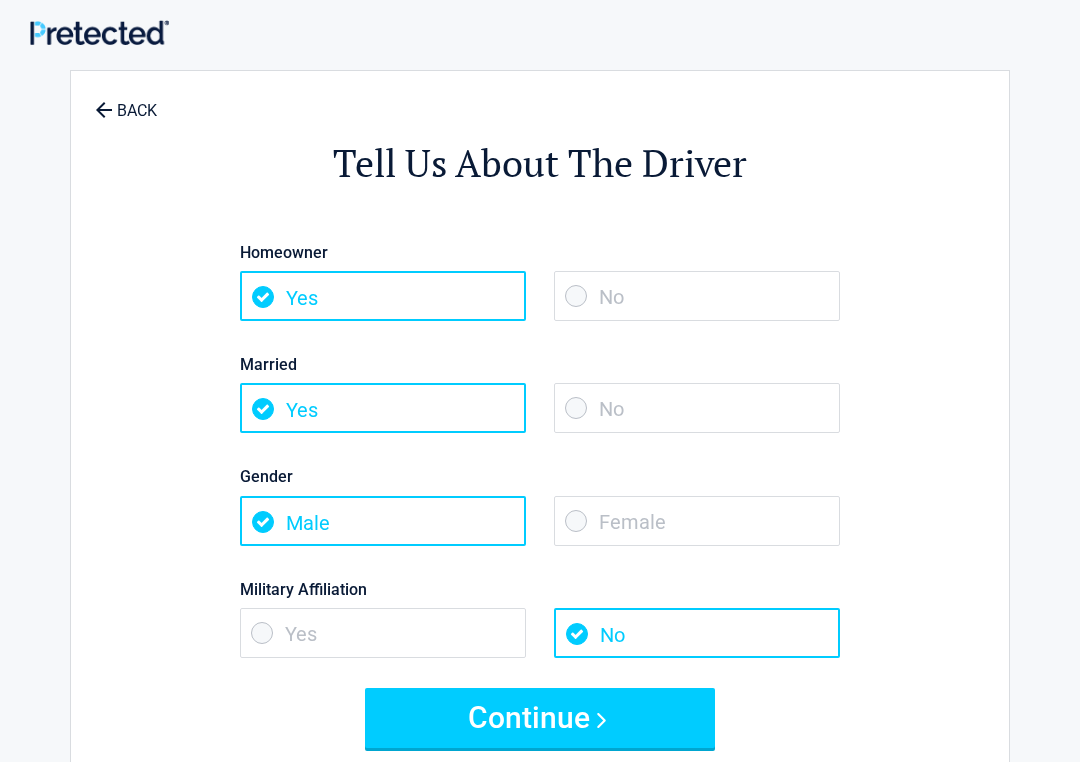 click on "Yes" at bounding box center (383, 296) 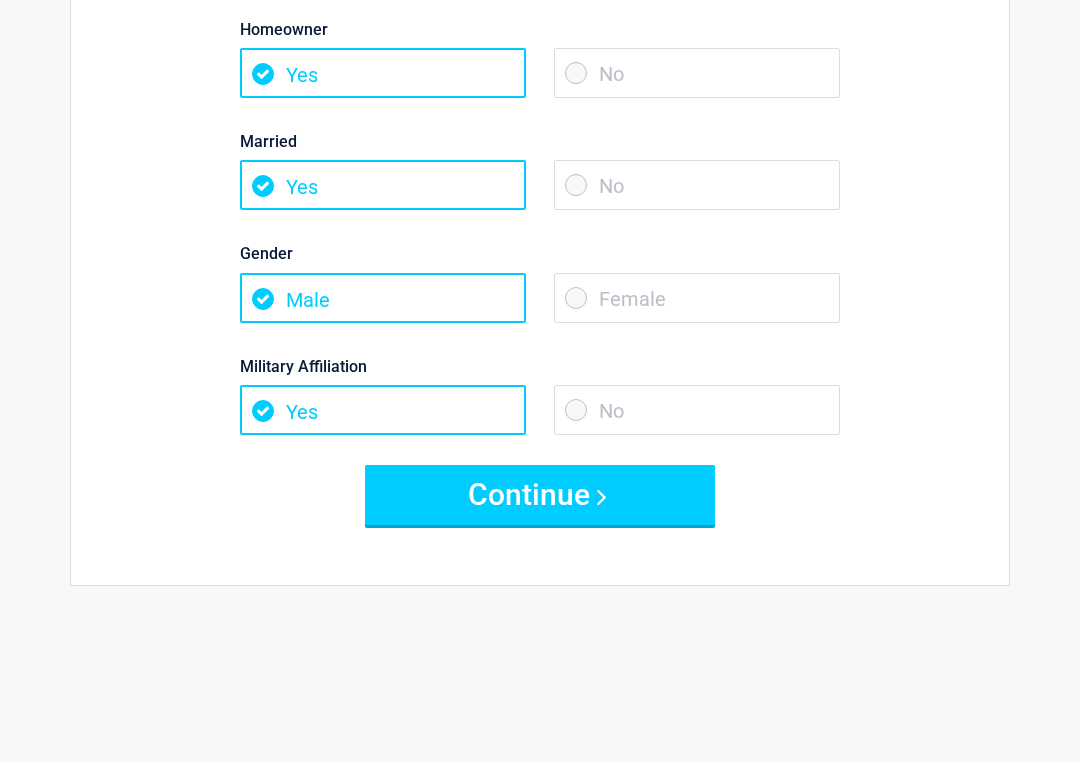 scroll, scrollTop: 235, scrollLeft: 0, axis: vertical 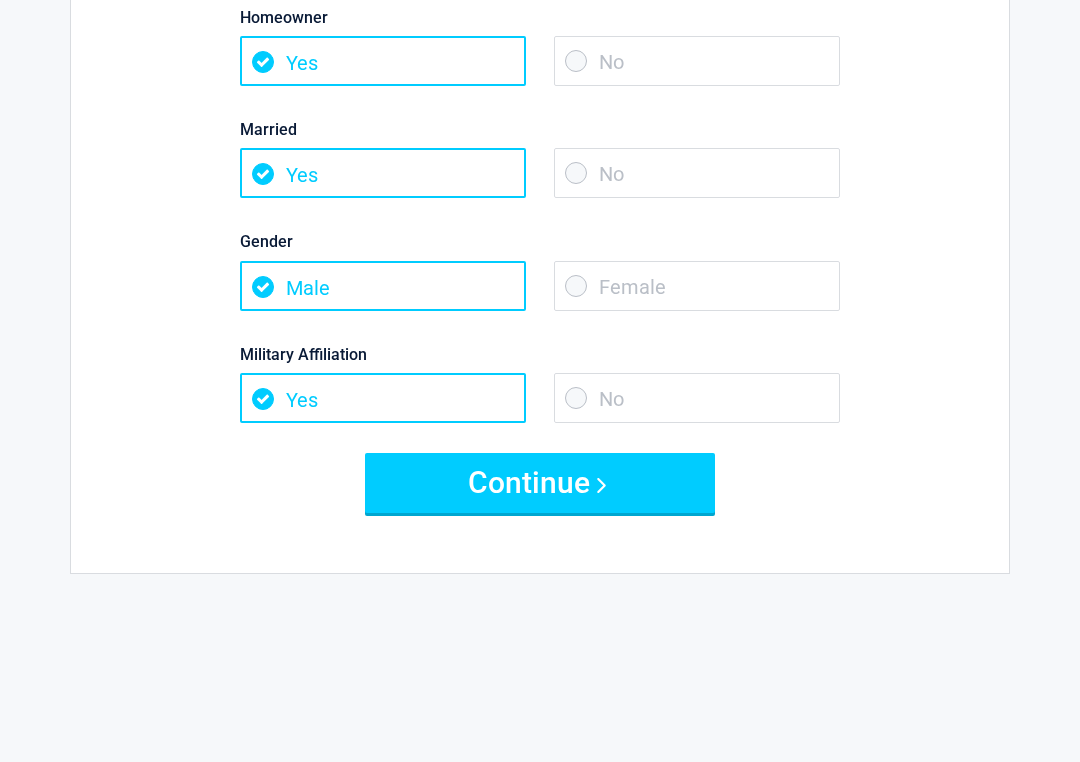 click on "Continue" at bounding box center [540, 483] 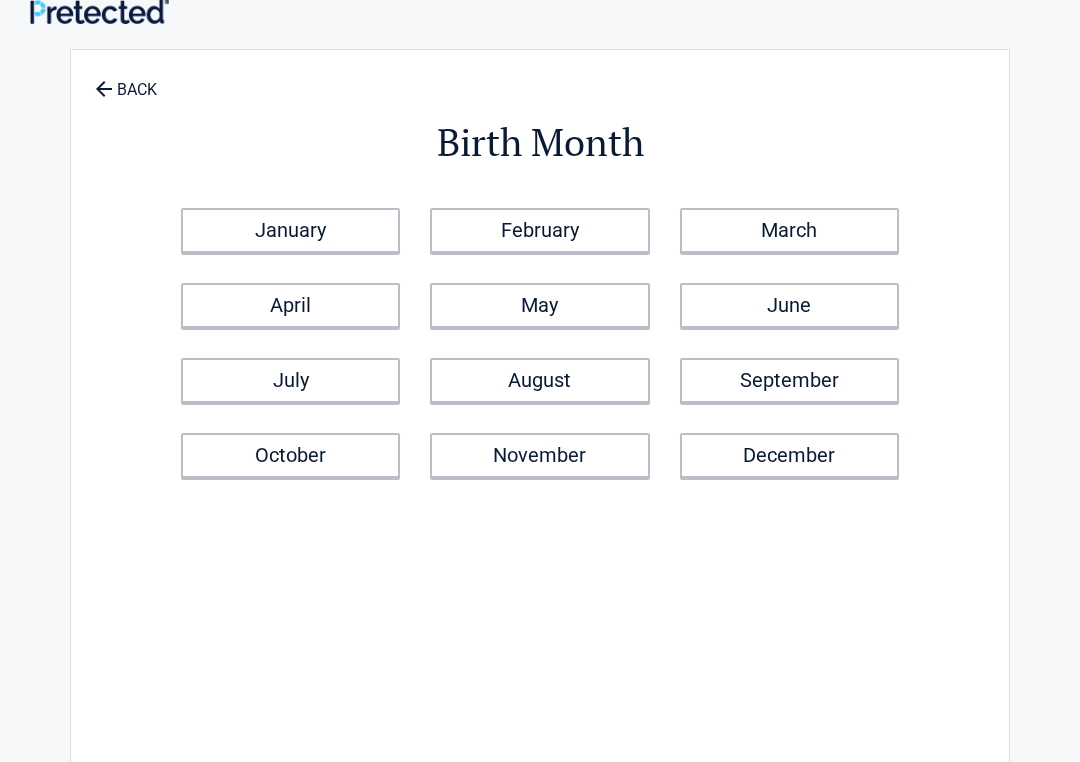 scroll, scrollTop: 0, scrollLeft: 0, axis: both 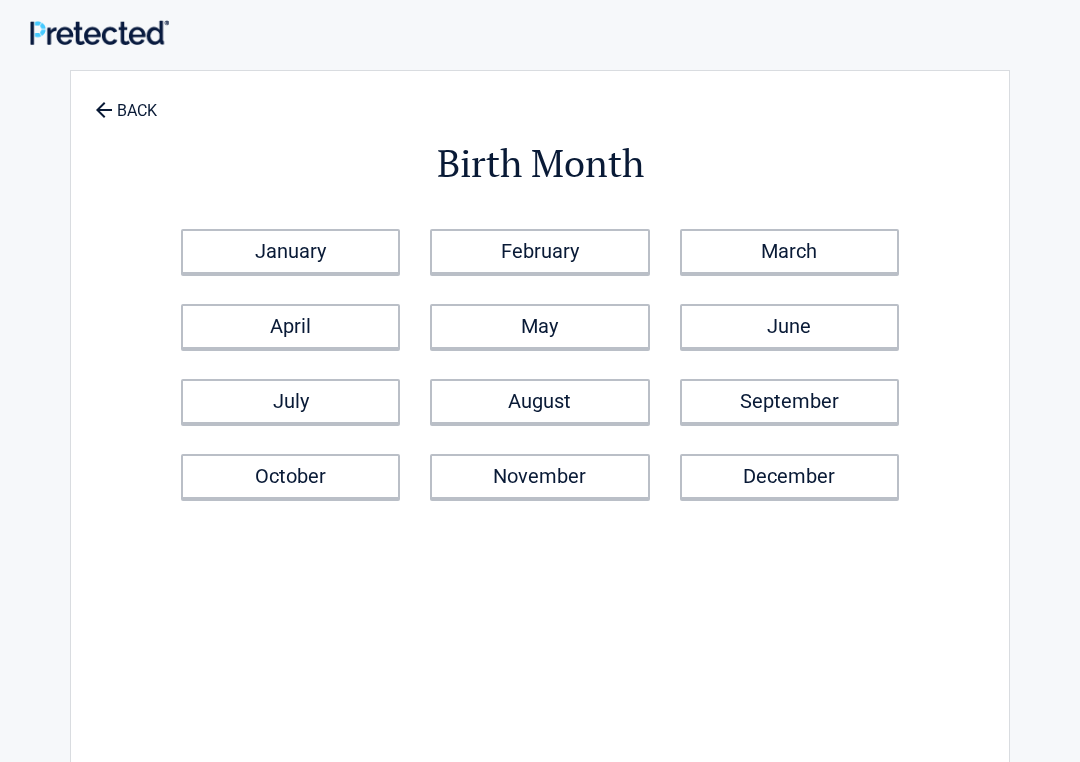 click on "August" at bounding box center [539, 401] 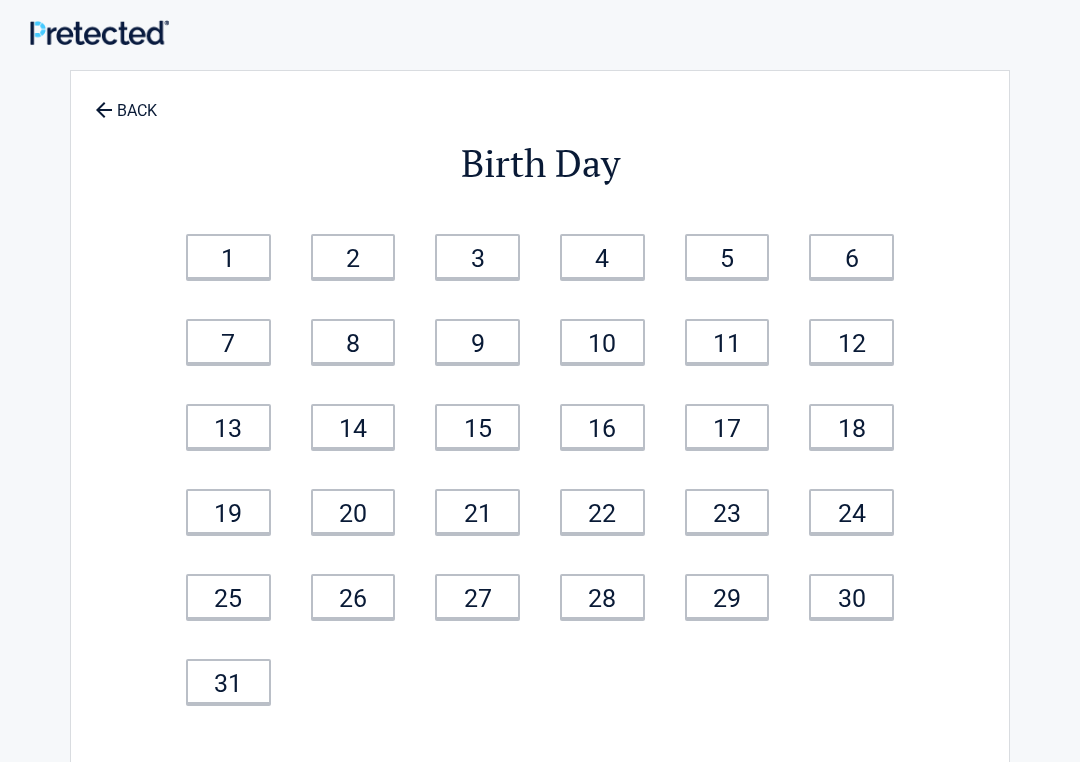 click on "8" at bounding box center [353, 341] 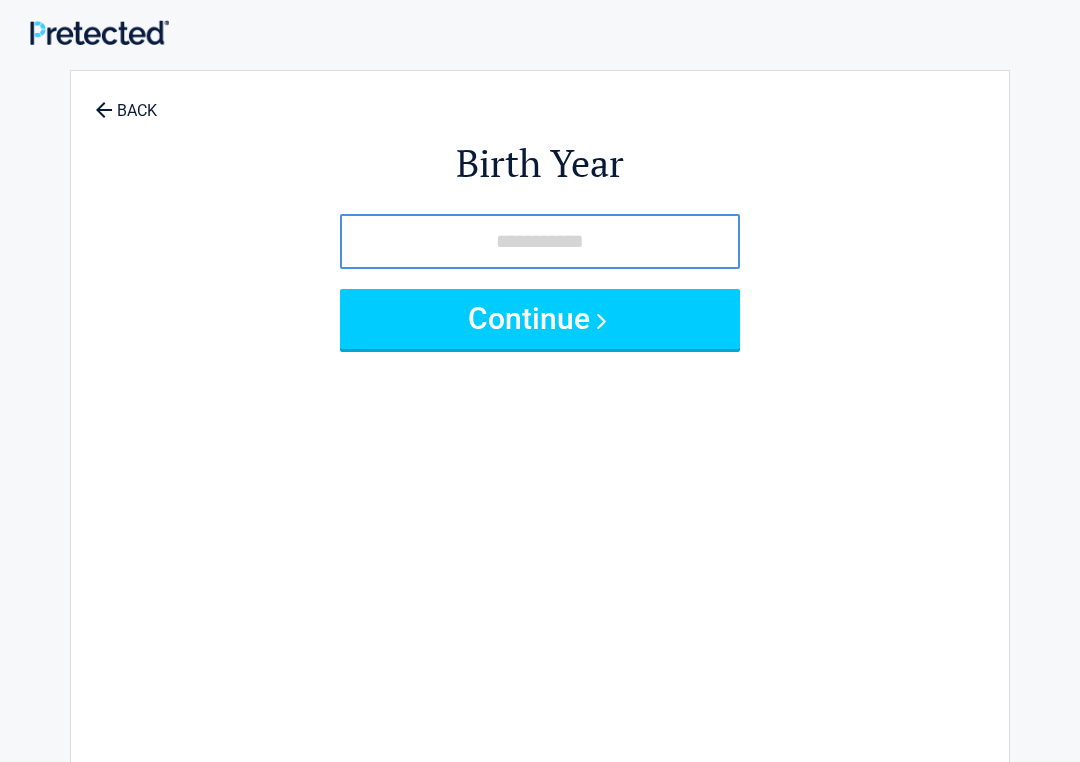 click at bounding box center [540, 241] 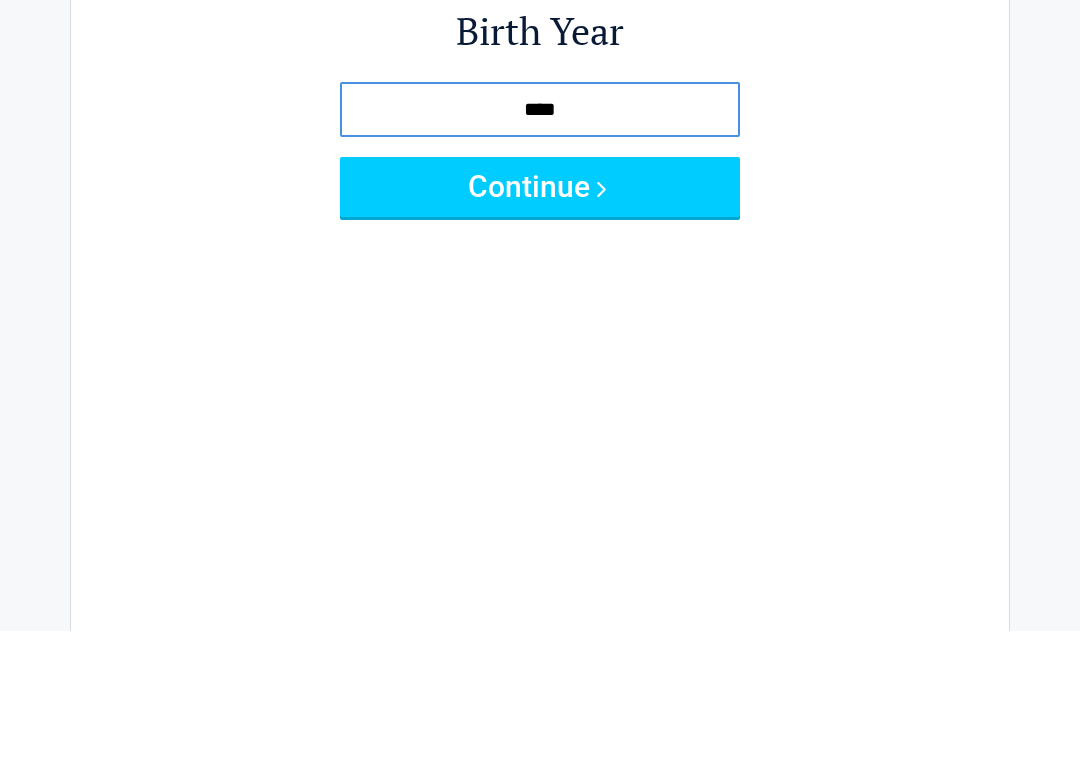 type on "****" 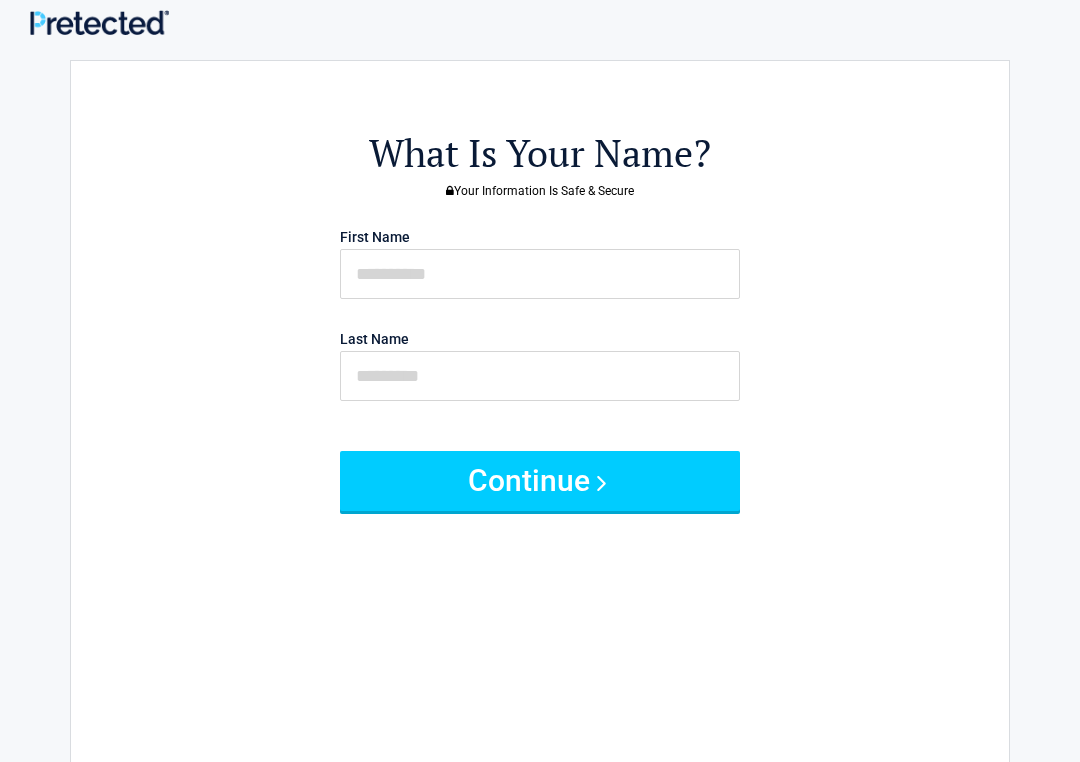 scroll, scrollTop: 0, scrollLeft: 0, axis: both 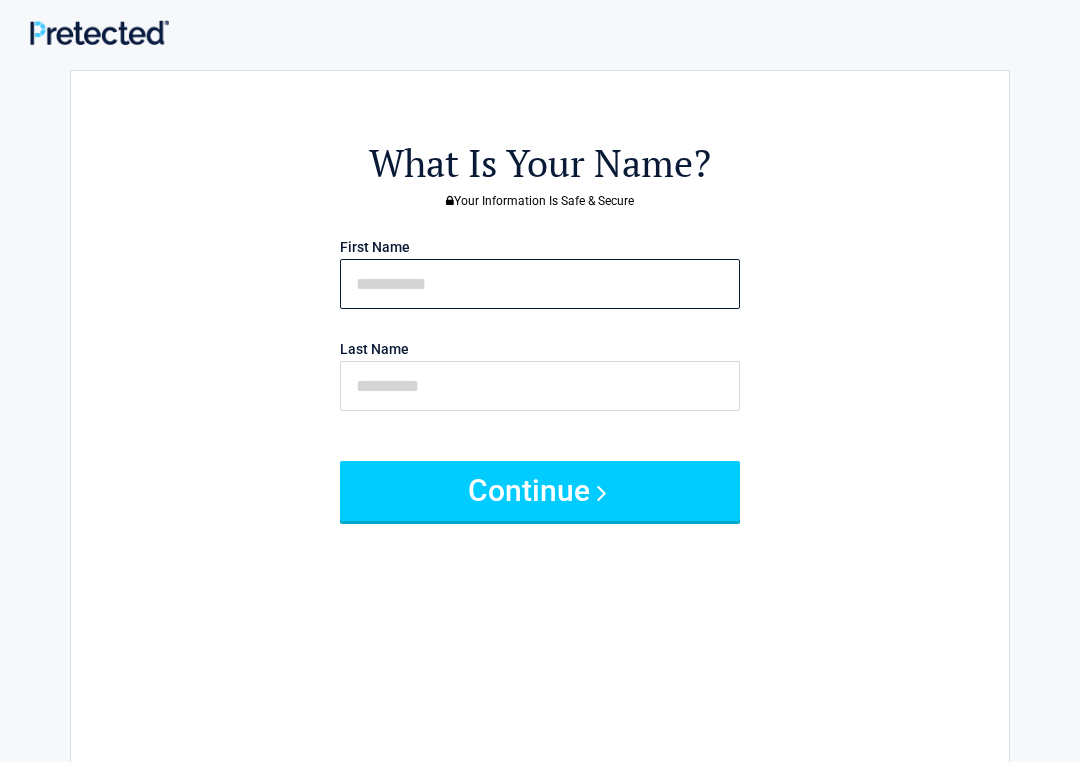 click at bounding box center [540, 284] 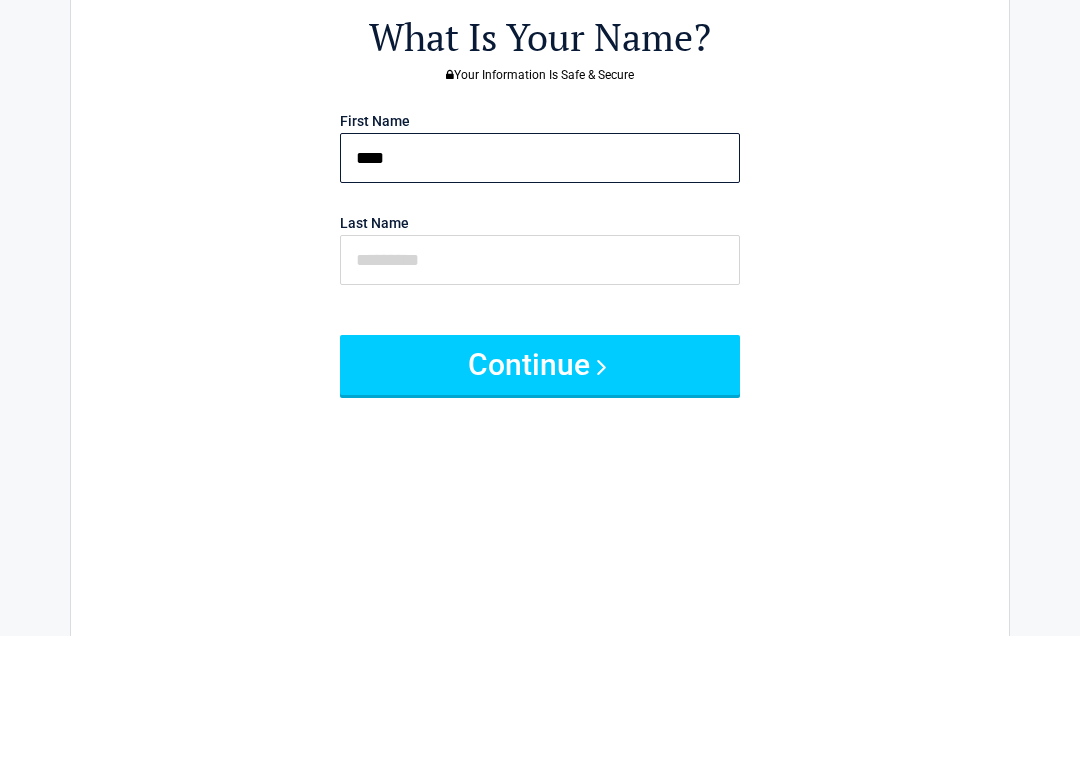 type on "****" 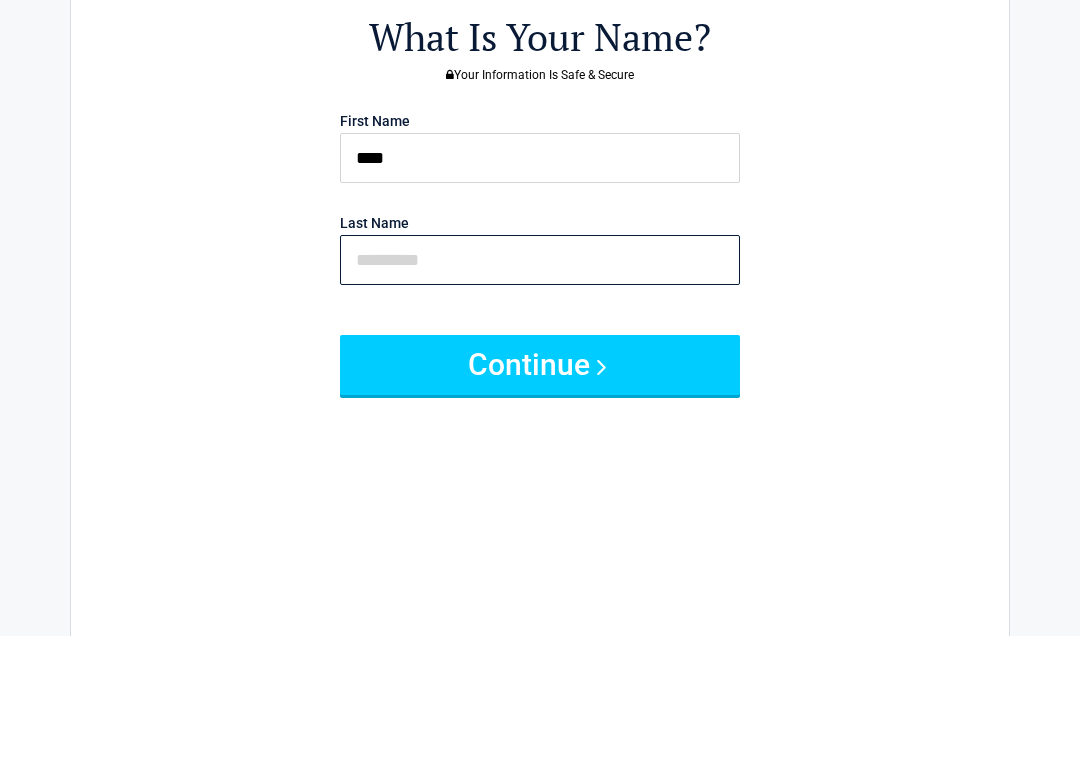 click at bounding box center [540, 386] 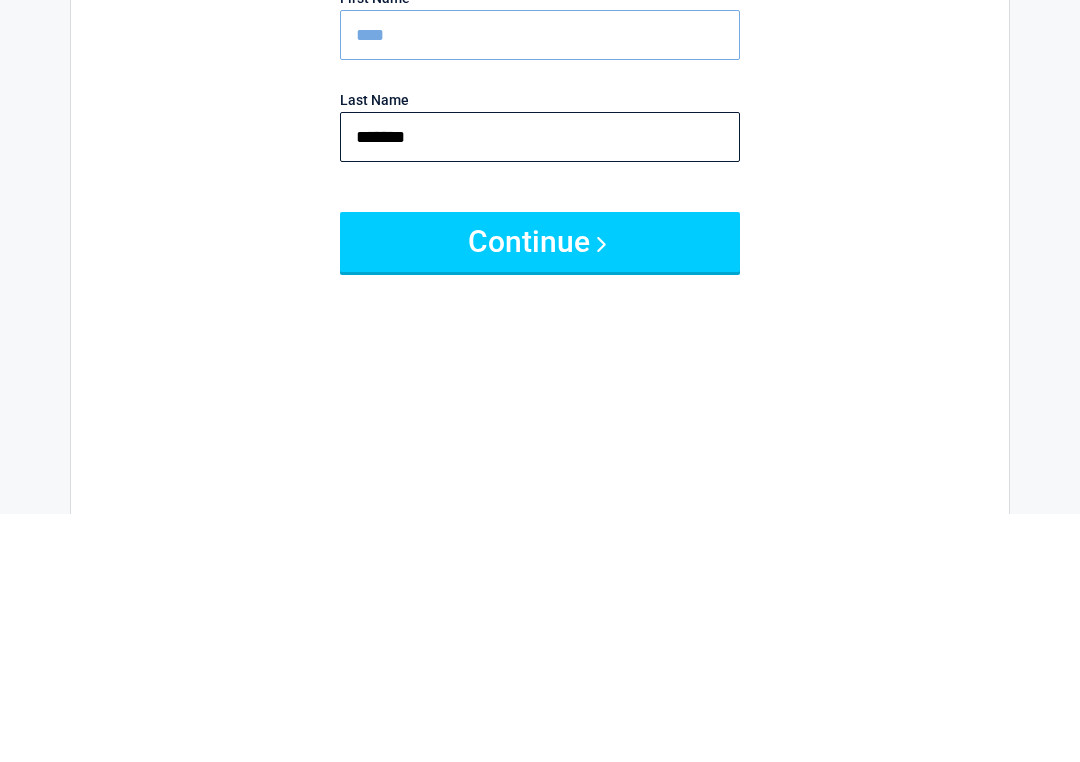 type on "*******" 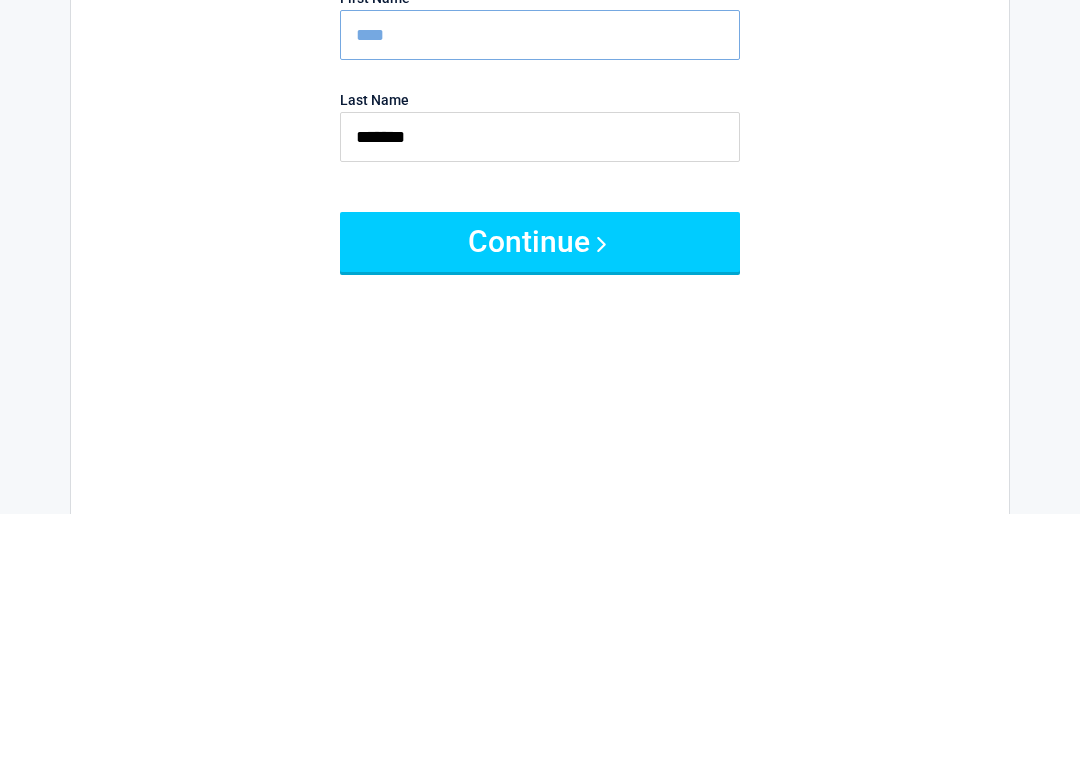 click on "Continue" at bounding box center (540, 491) 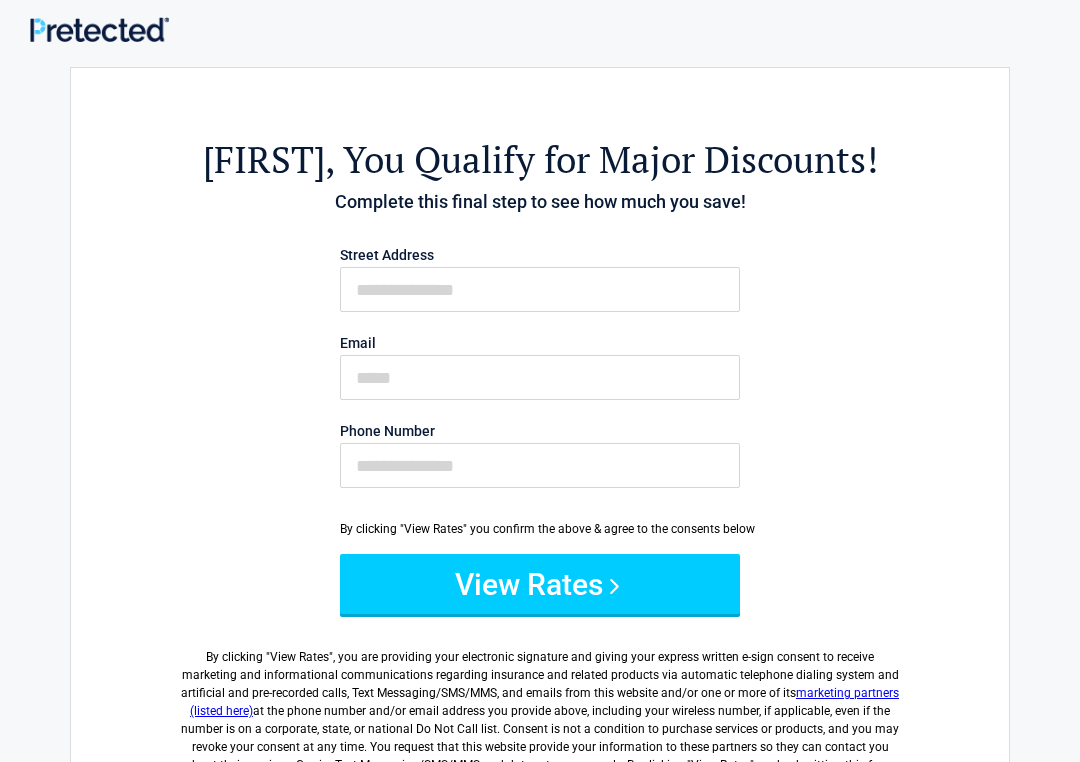 scroll, scrollTop: 0, scrollLeft: 0, axis: both 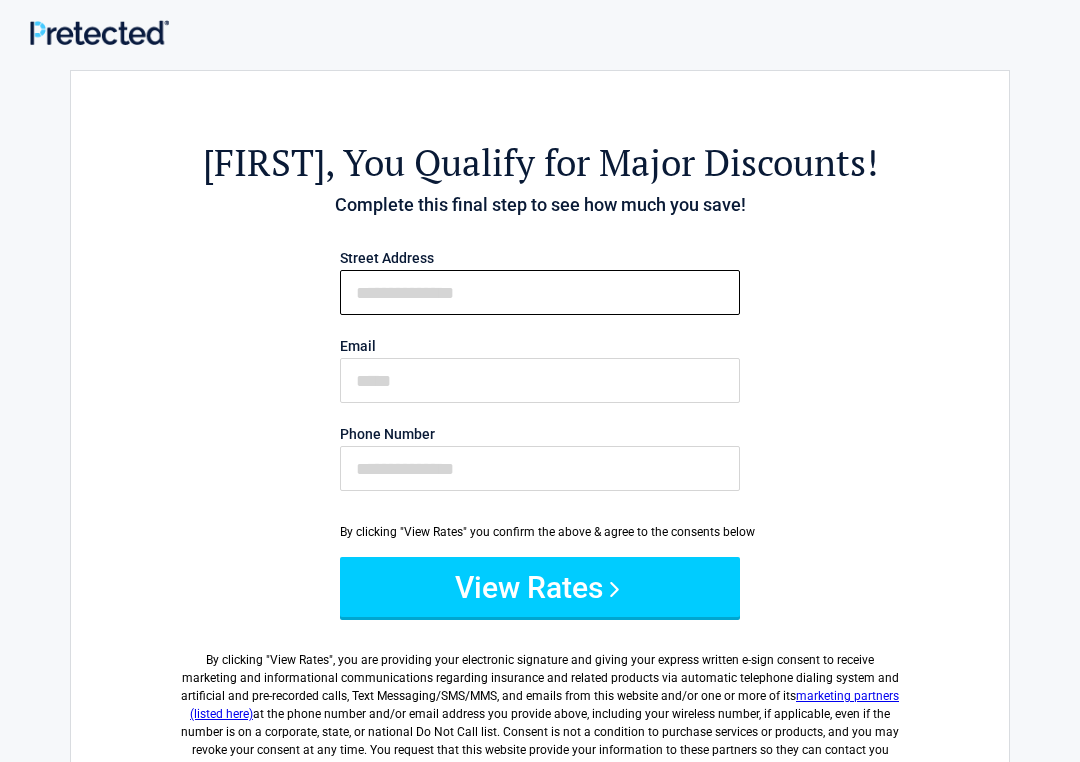 click on "First Name" at bounding box center (540, 292) 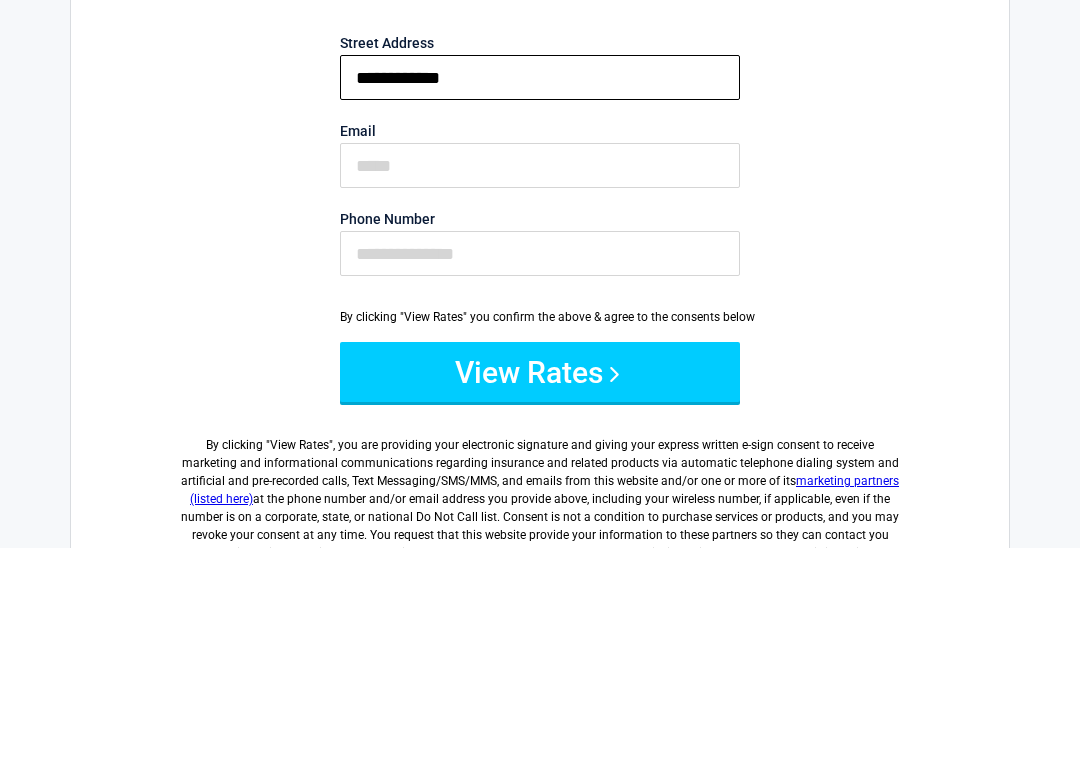 type on "**********" 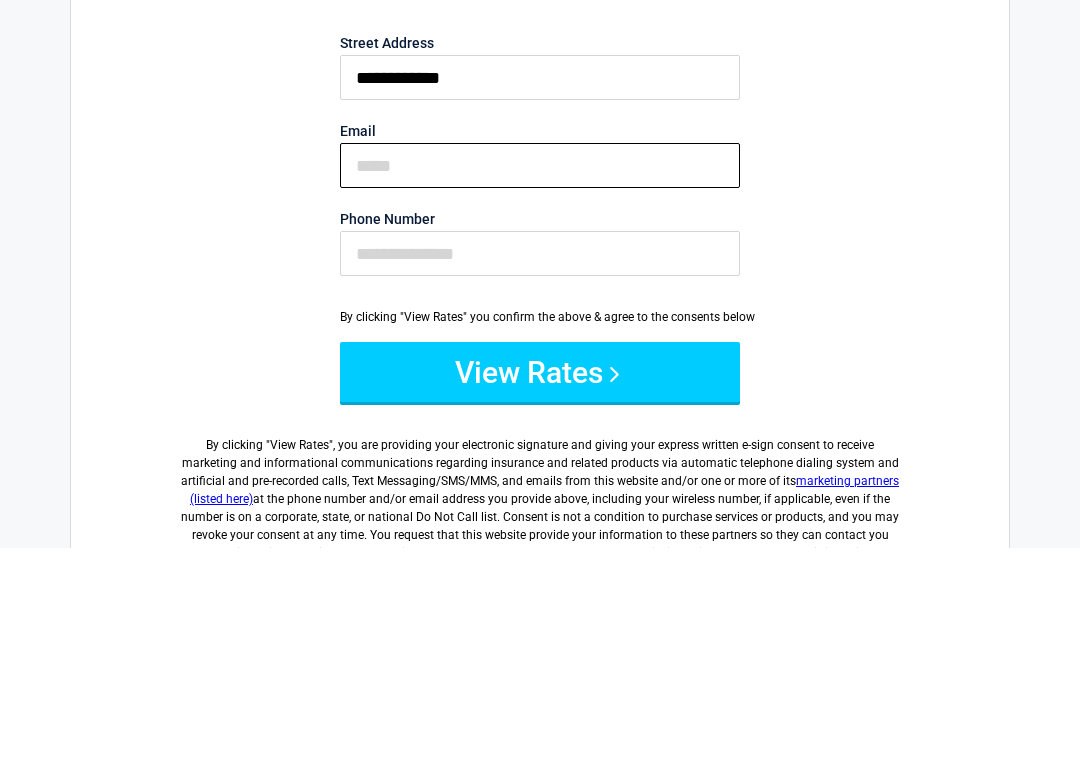 click on "Email" at bounding box center (540, 380) 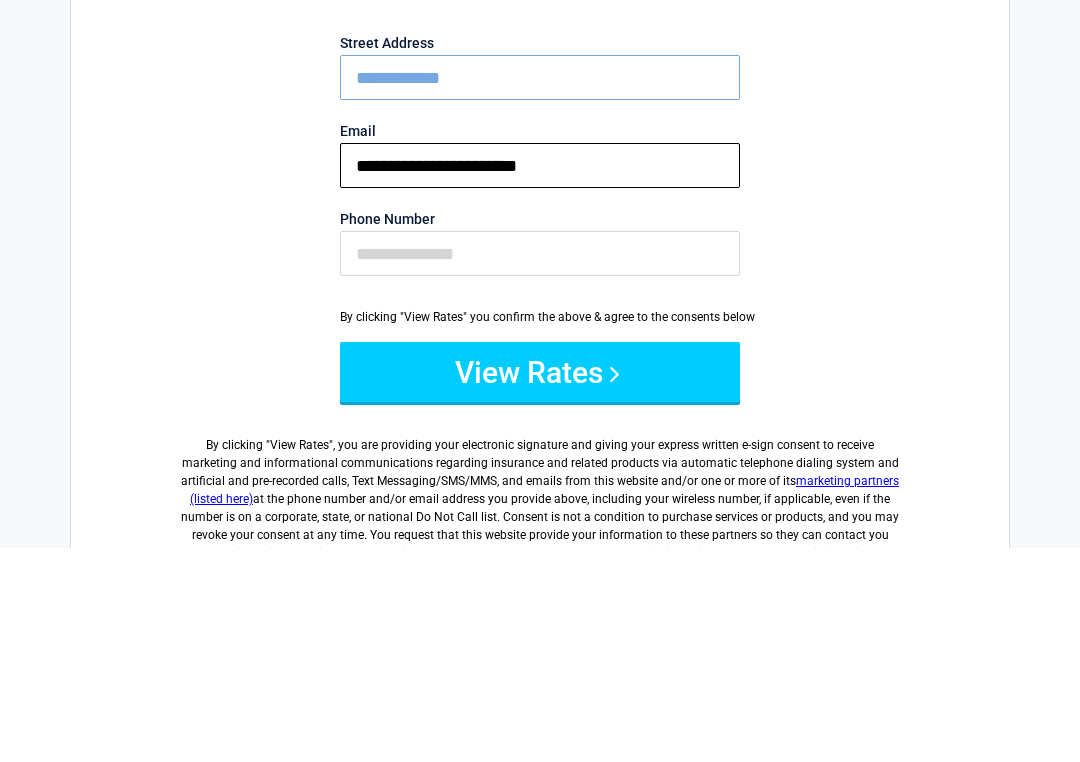 type on "**********" 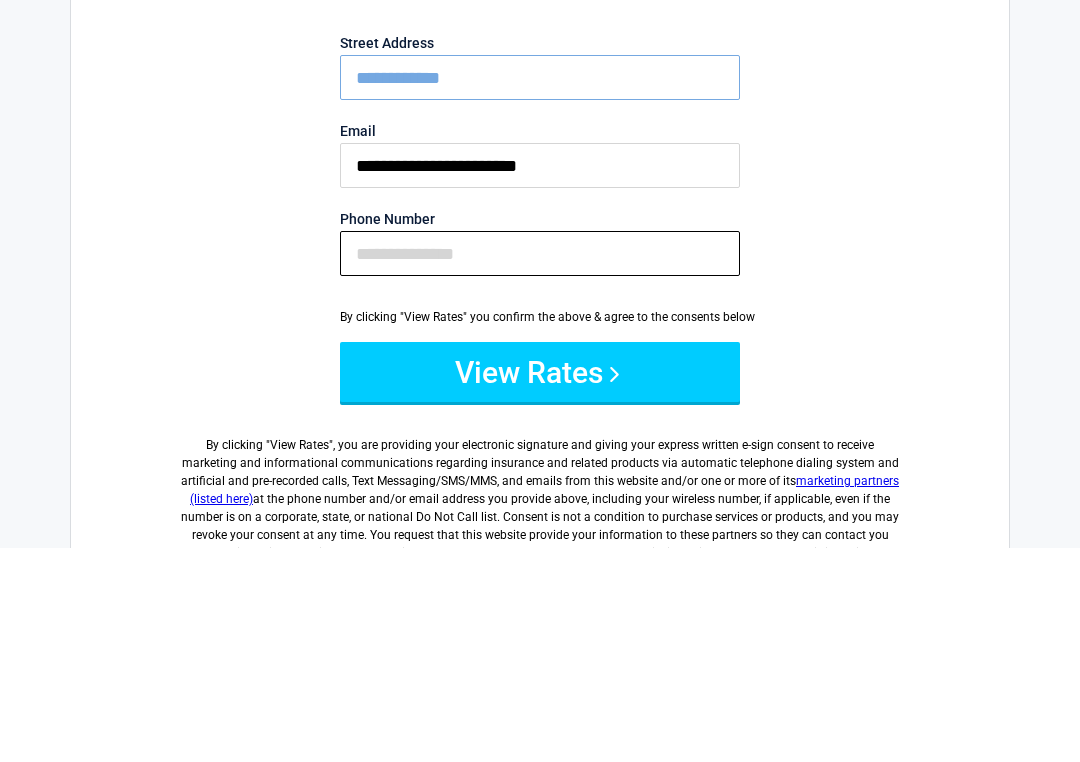 click on "Phone Number" at bounding box center [540, 468] 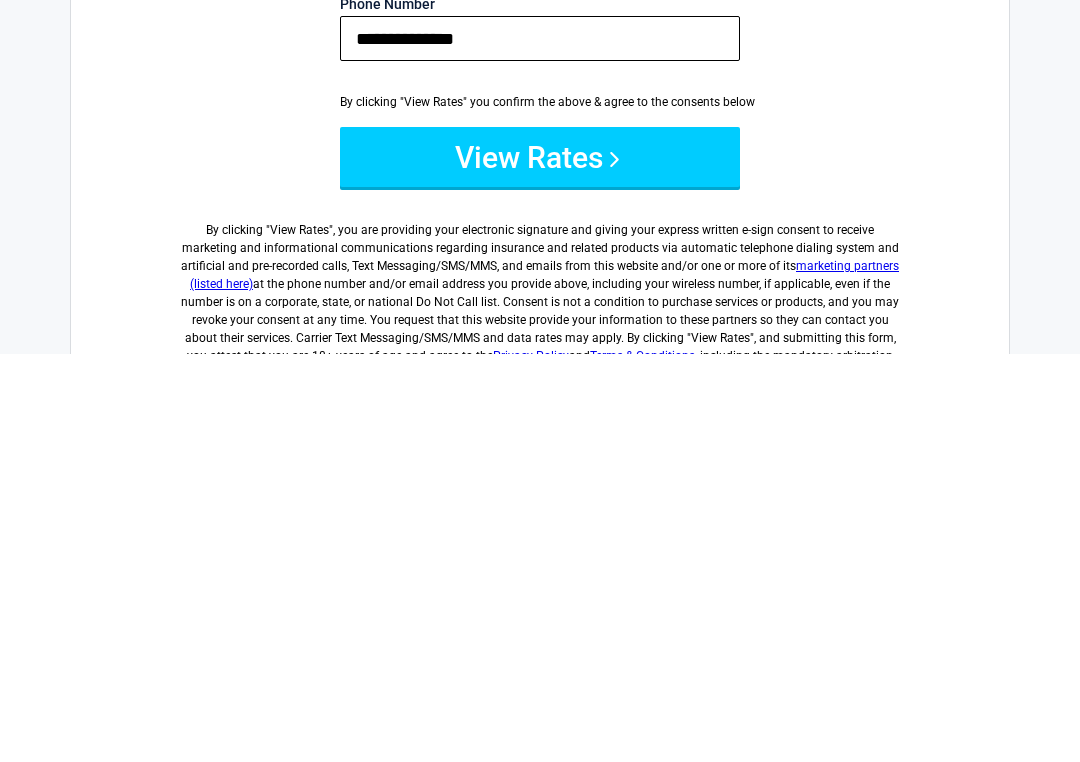 scroll, scrollTop: 23, scrollLeft: 0, axis: vertical 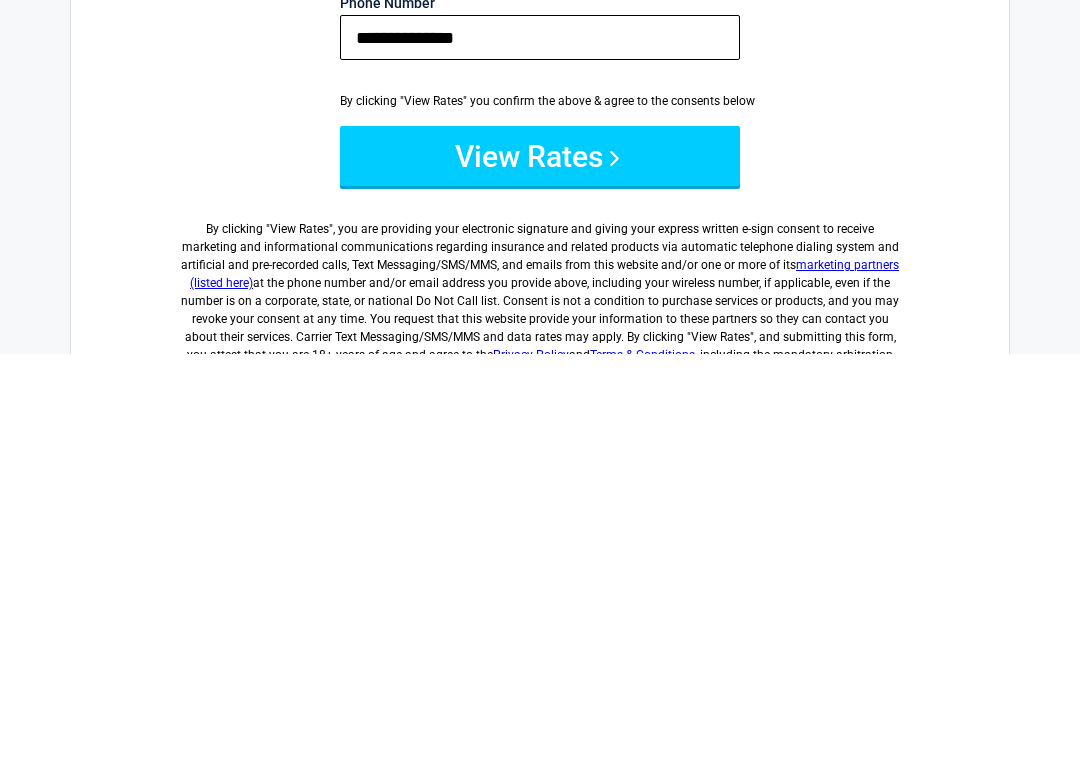 type on "**********" 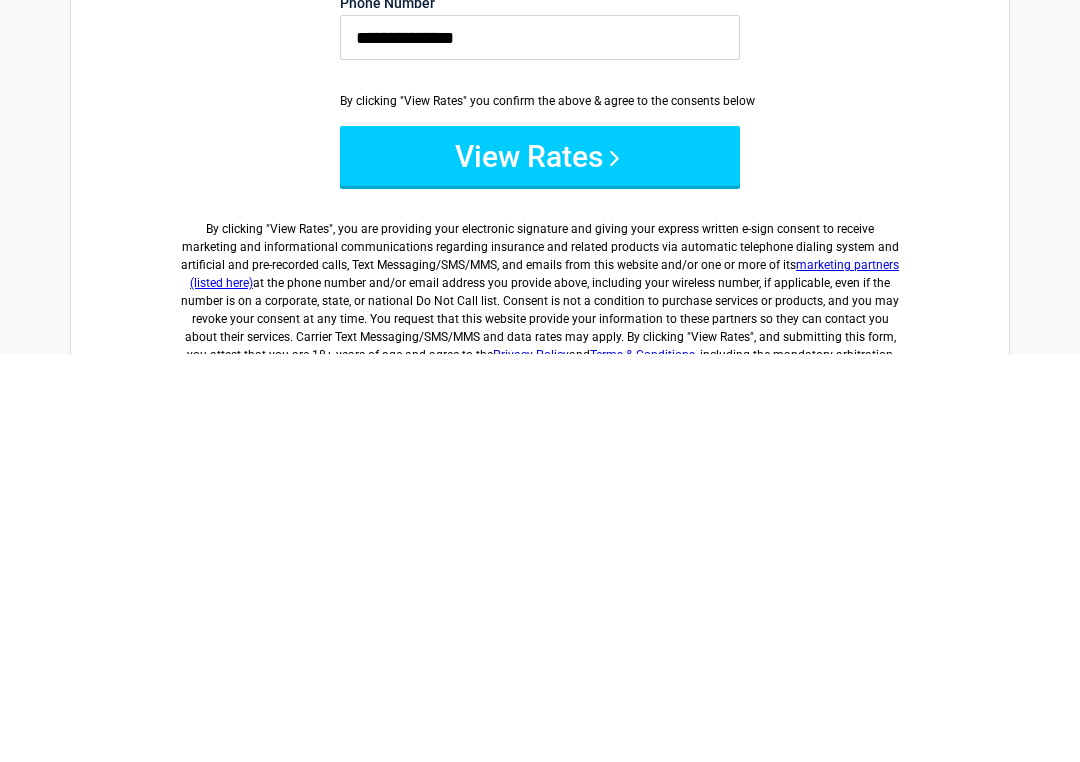 click on "View Rates" at bounding box center [540, 564] 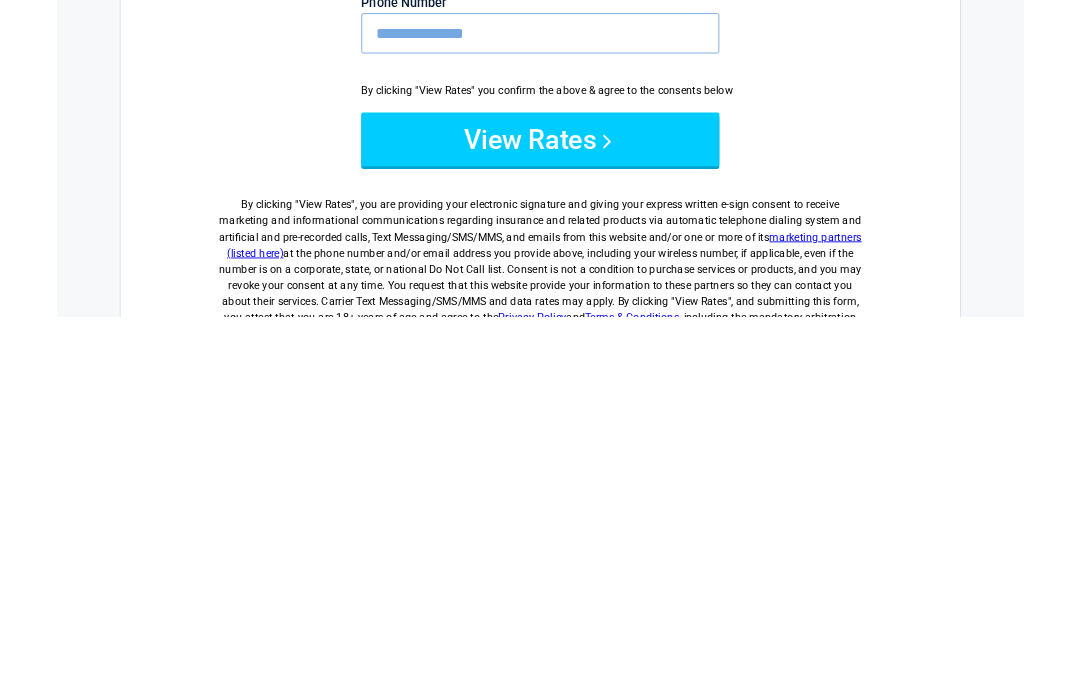 scroll, scrollTop: 431, scrollLeft: 0, axis: vertical 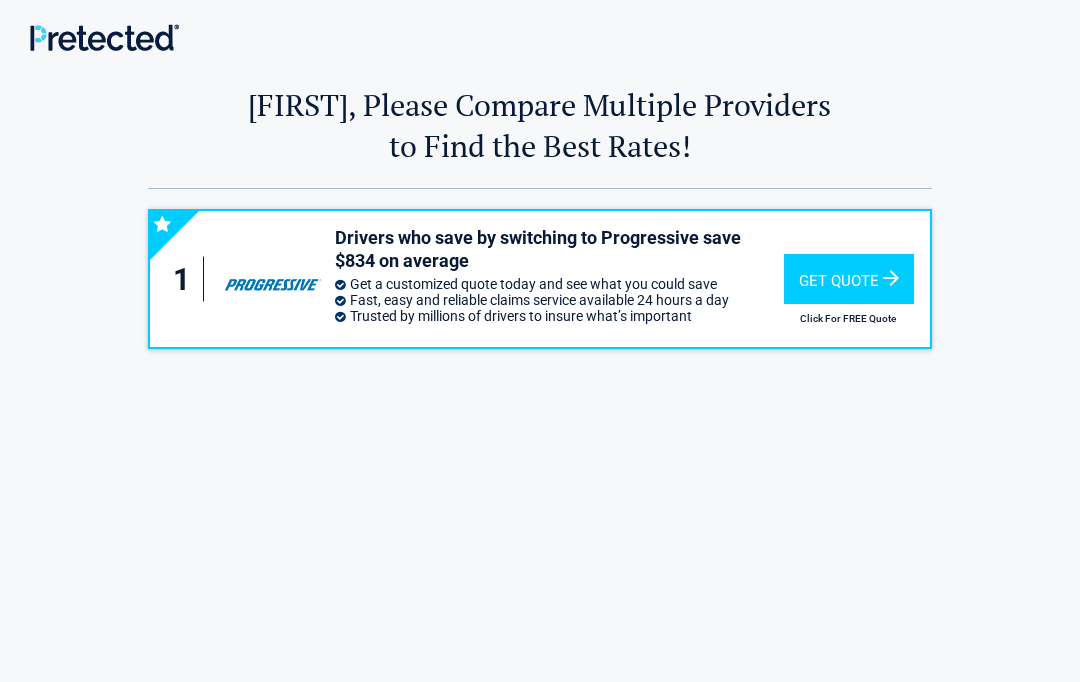 click on "Get Quote" at bounding box center (849, 279) 